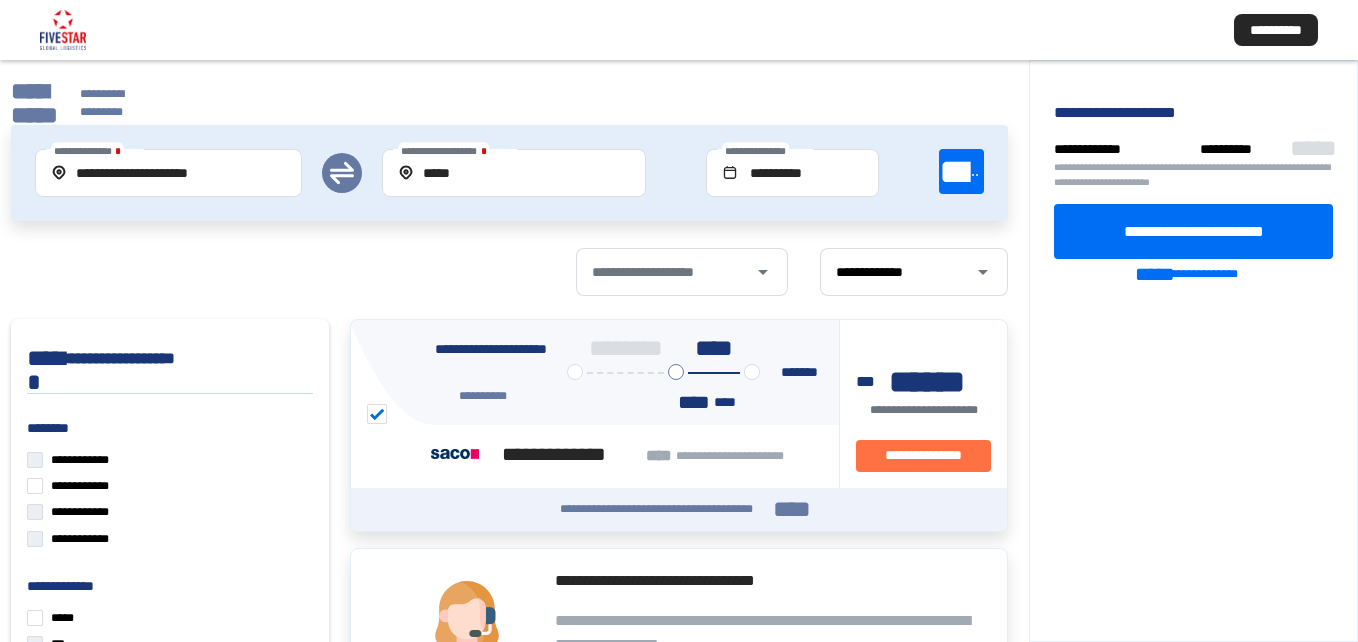 scroll, scrollTop: 0, scrollLeft: 0, axis: both 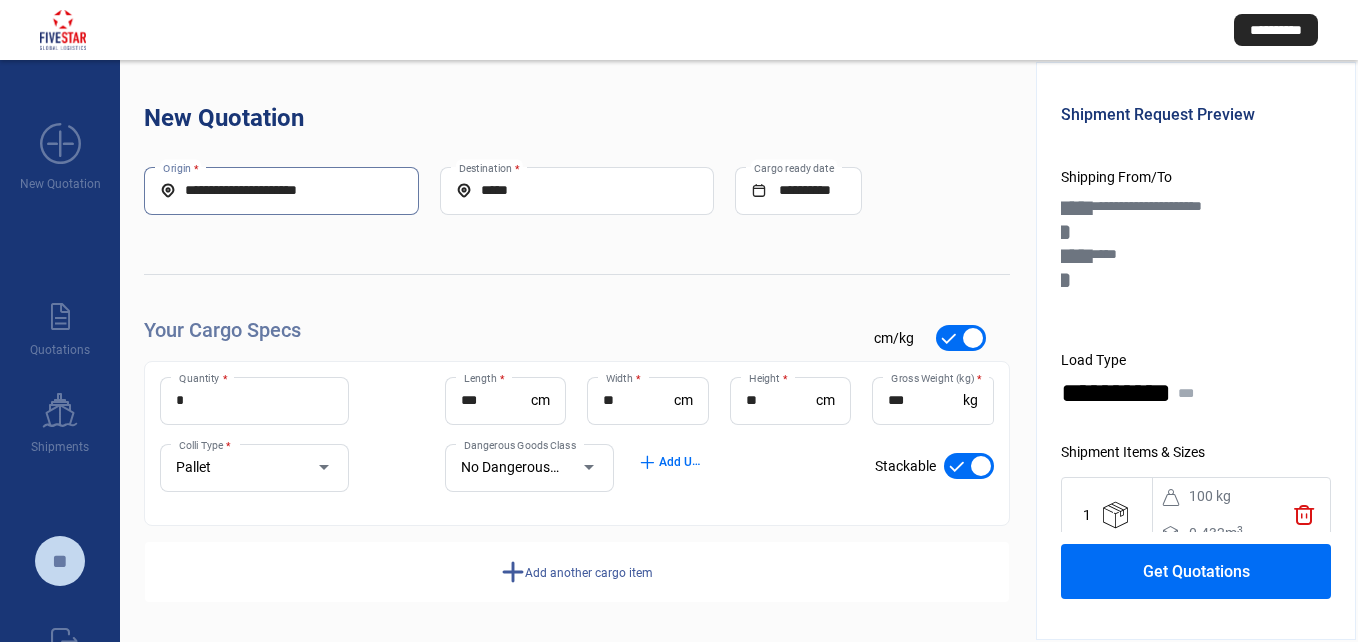 drag, startPoint x: 352, startPoint y: 192, endPoint x: 154, endPoint y: 188, distance: 198.0404 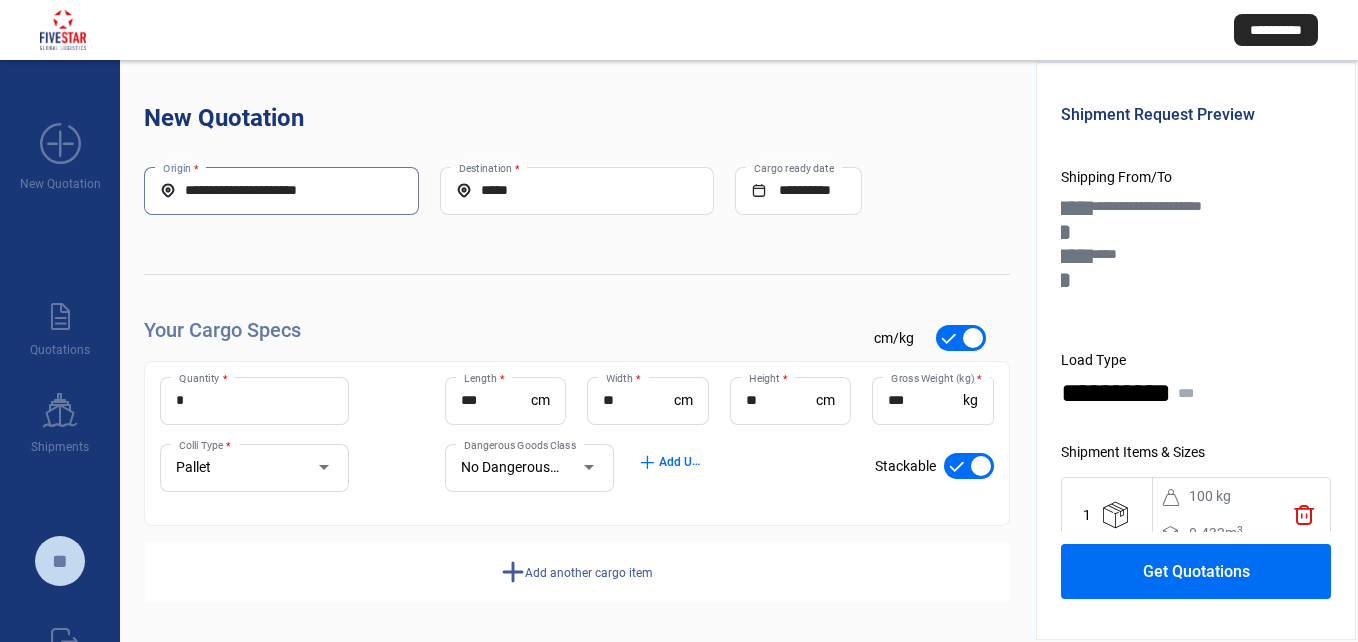 click on "**********" 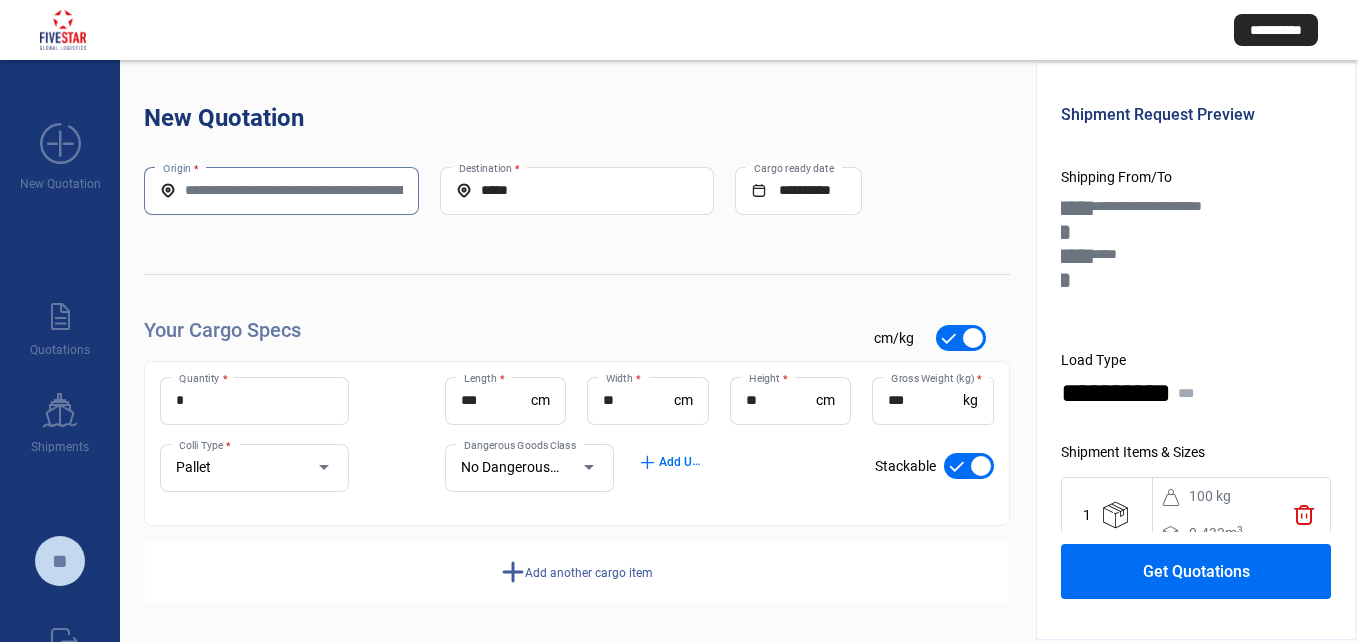 paste on "******" 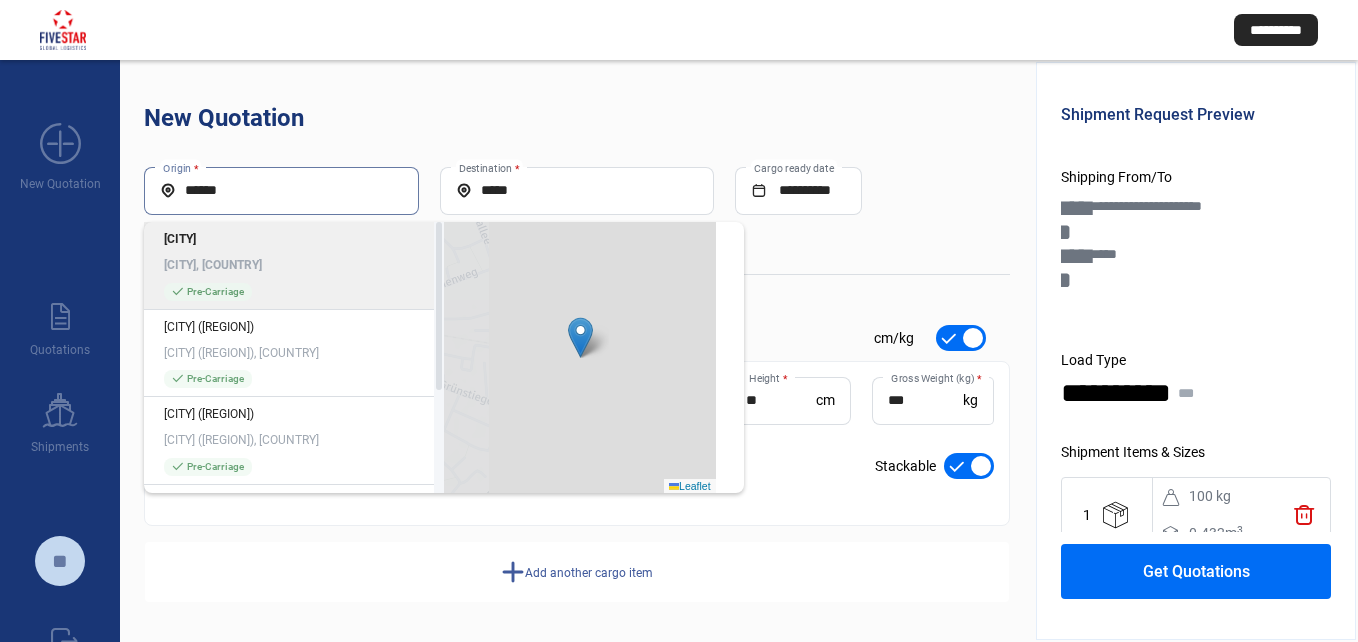 click on "[CITY], [COUNTRY]" 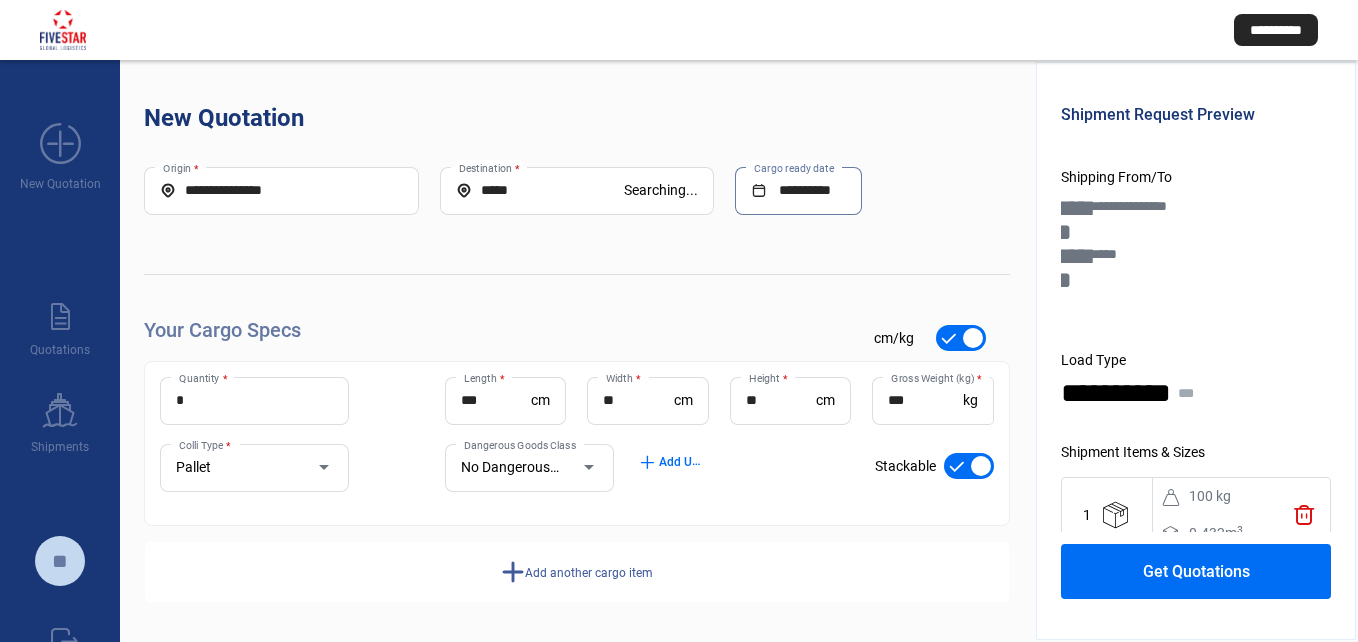 click on "*" at bounding box center (254, 400) 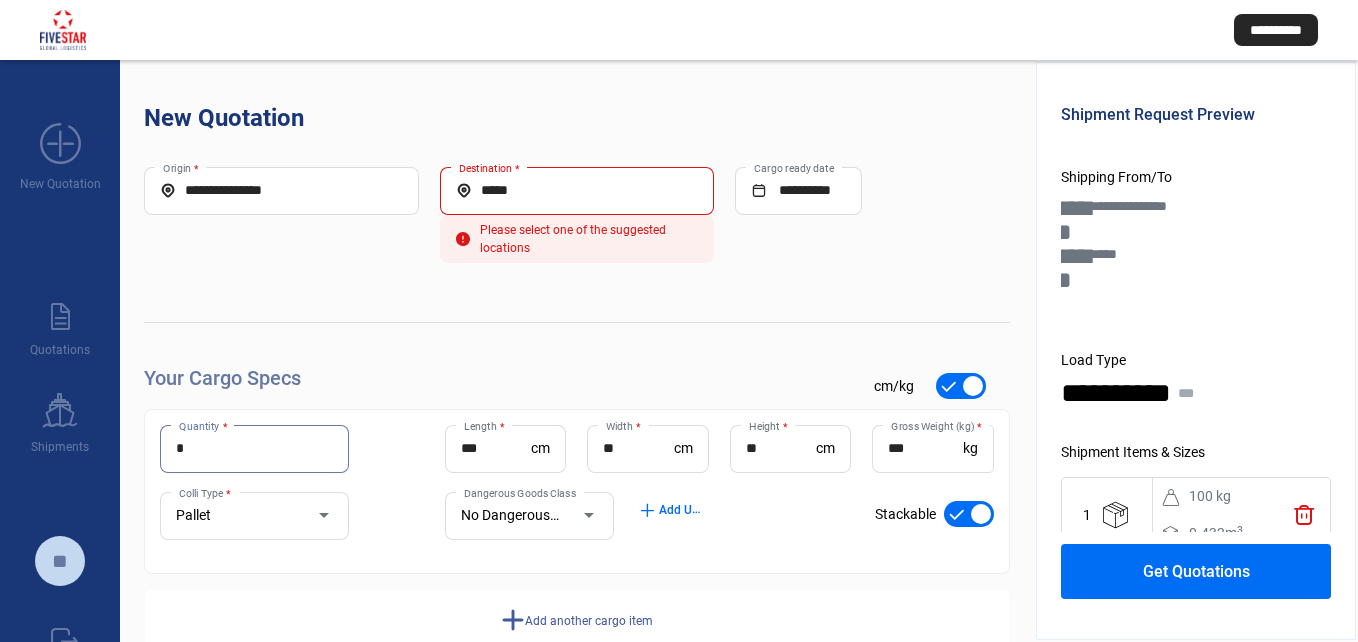 click on "*****" at bounding box center (577, 190) 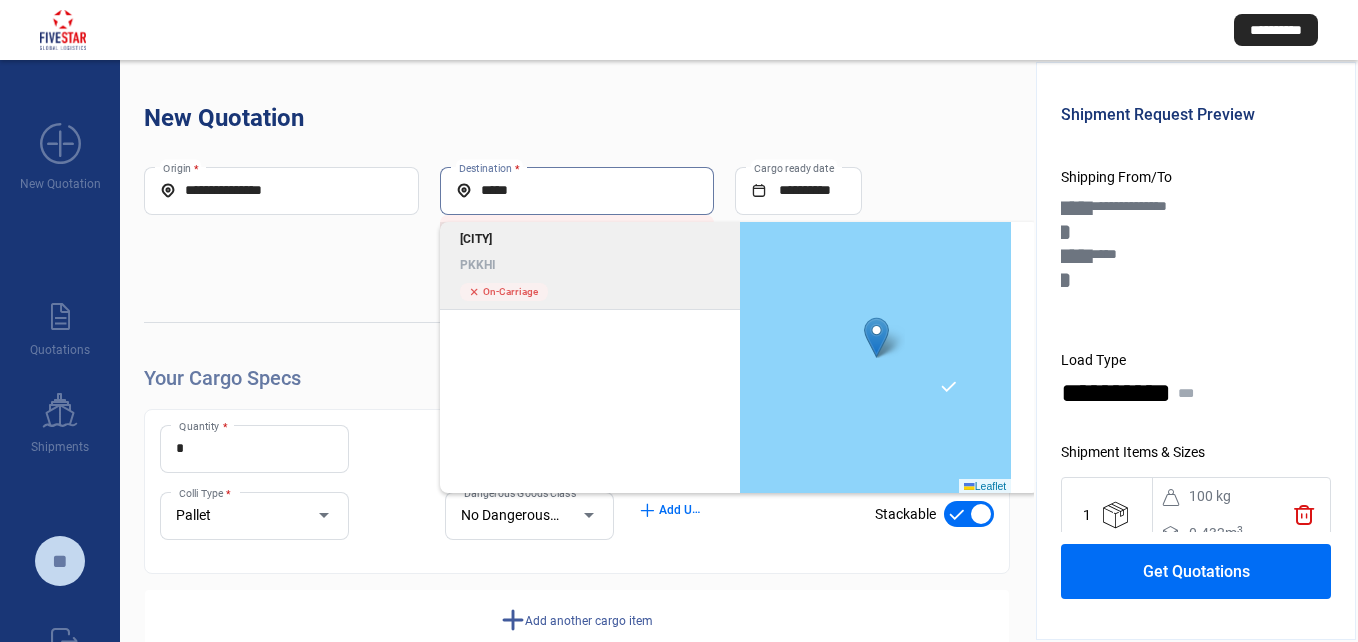 click on "*****" at bounding box center (577, 190) 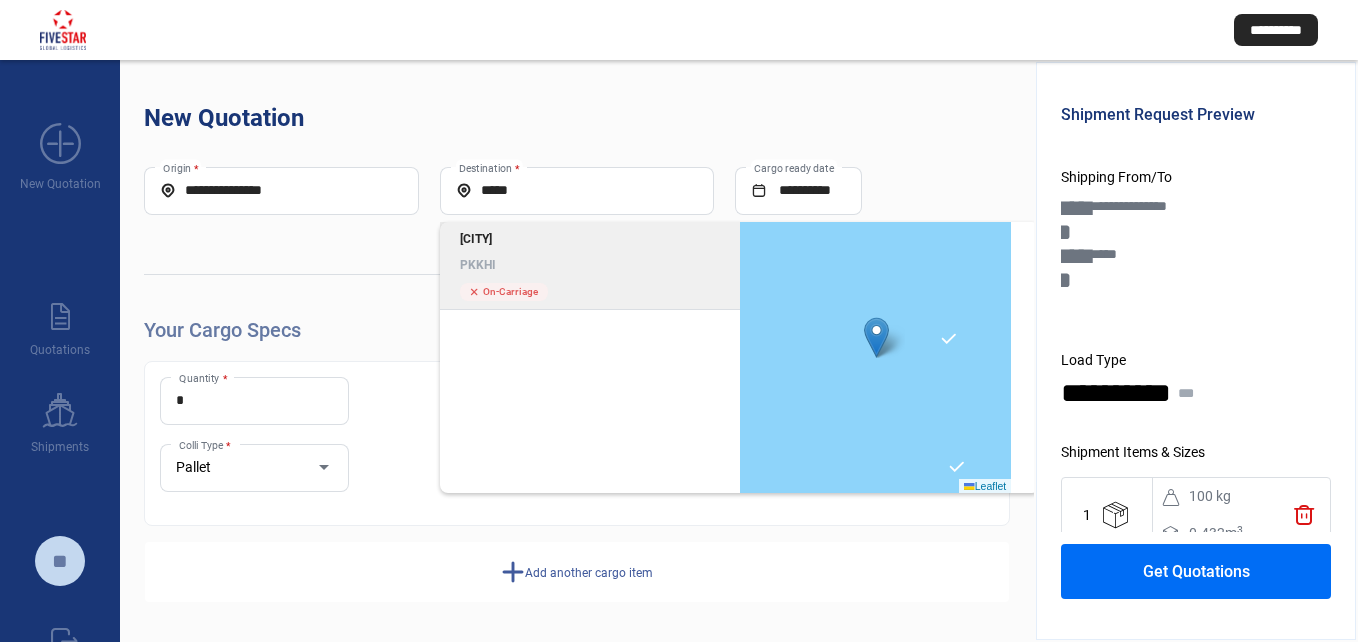 click on "[CITY]" 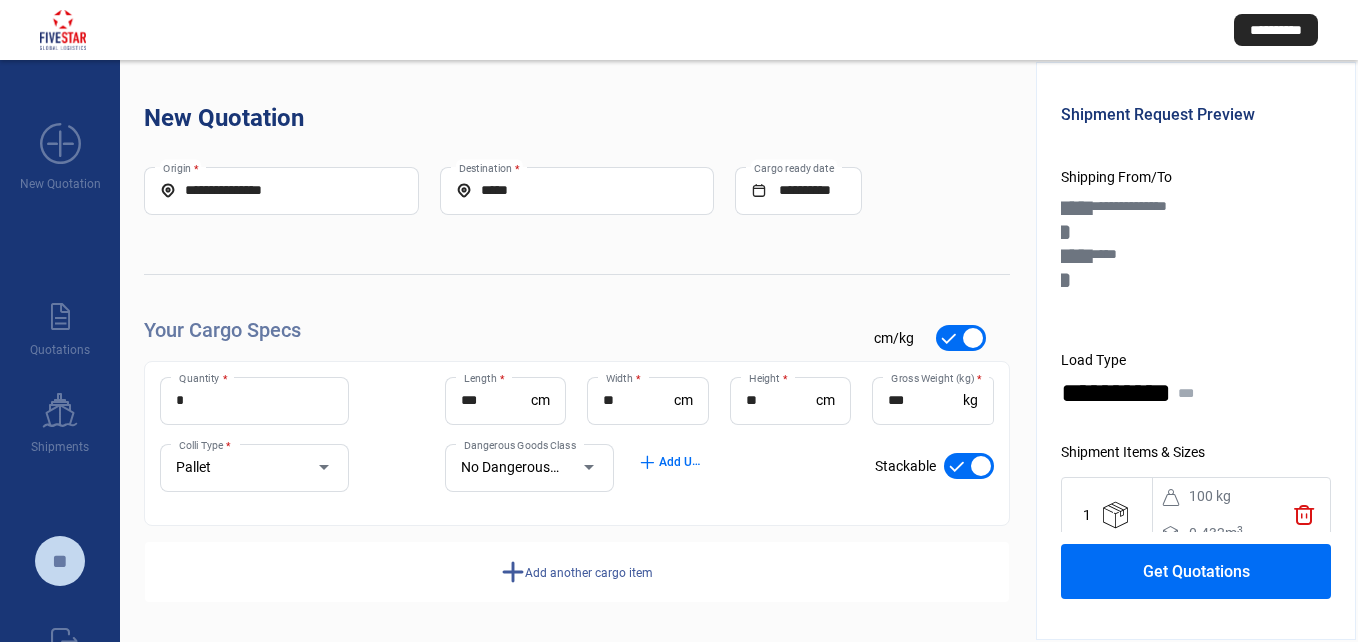 click on "**********" 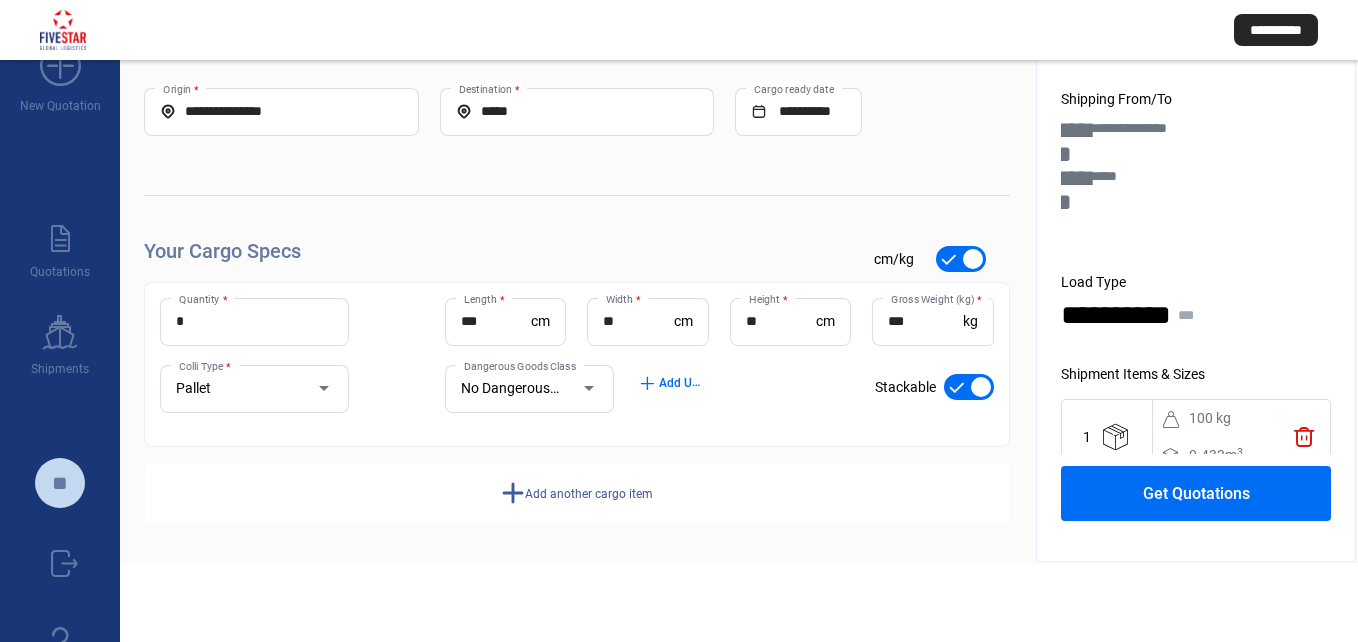 scroll, scrollTop: 77, scrollLeft: 0, axis: vertical 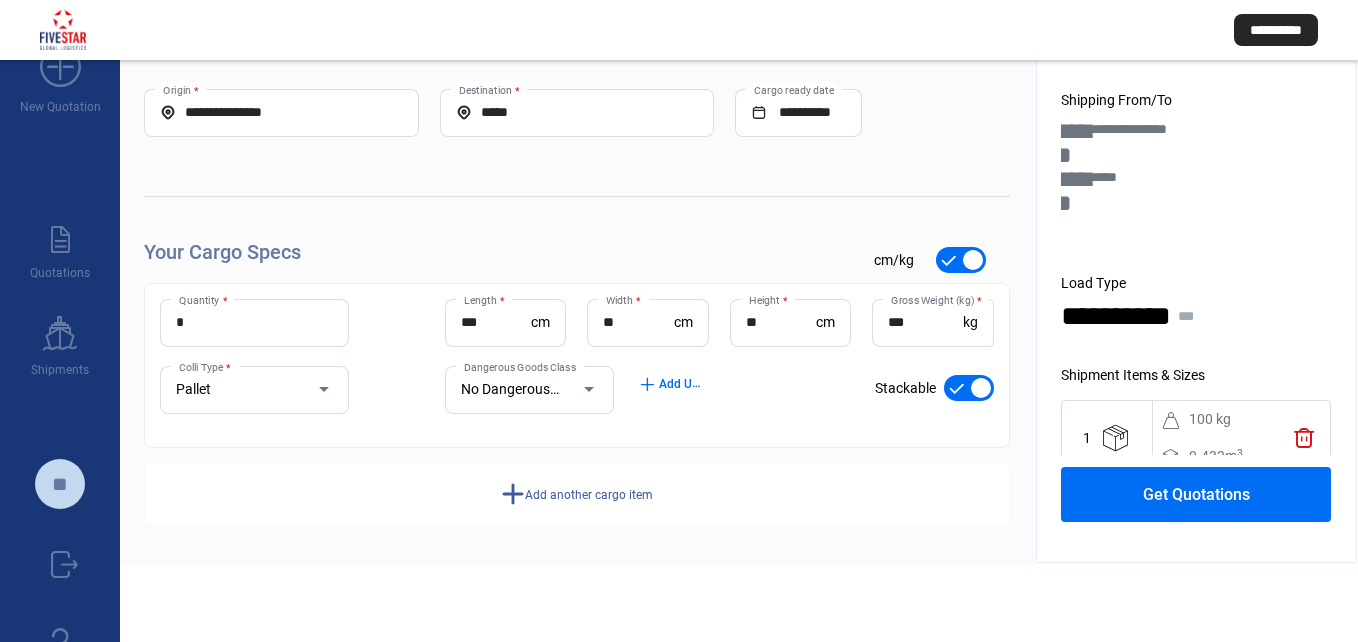 click on "**********" at bounding box center (281, 112) 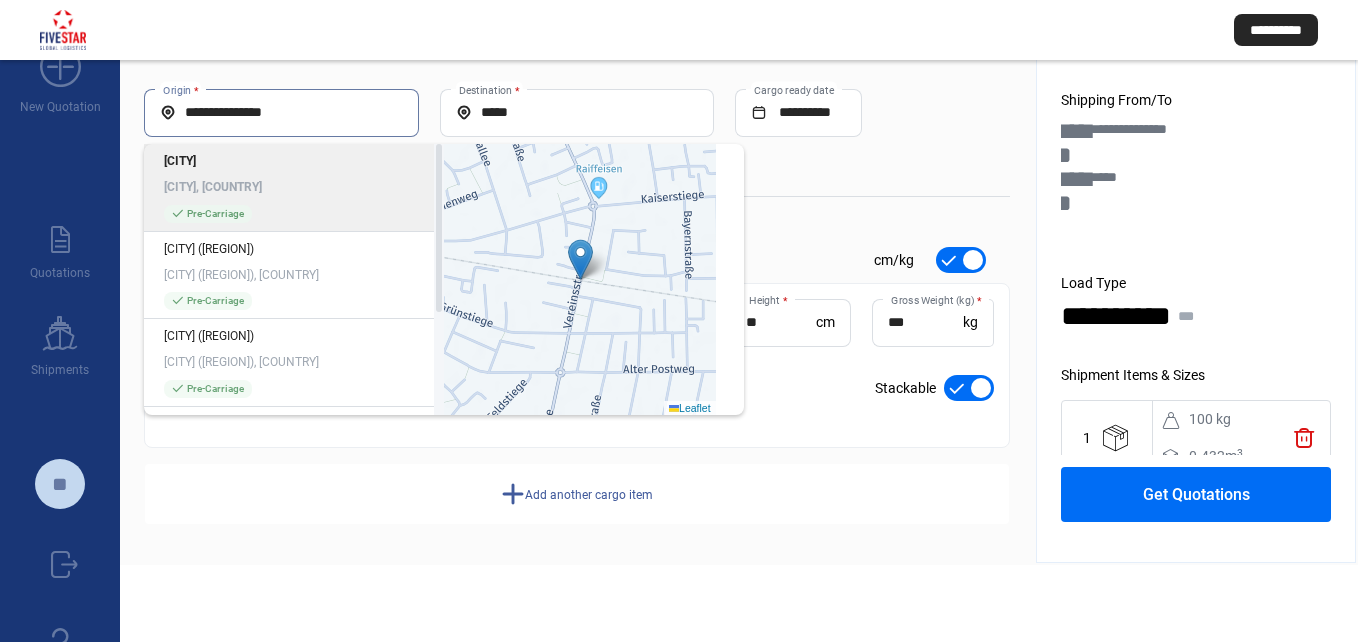click on "**********" at bounding box center (281, 112) 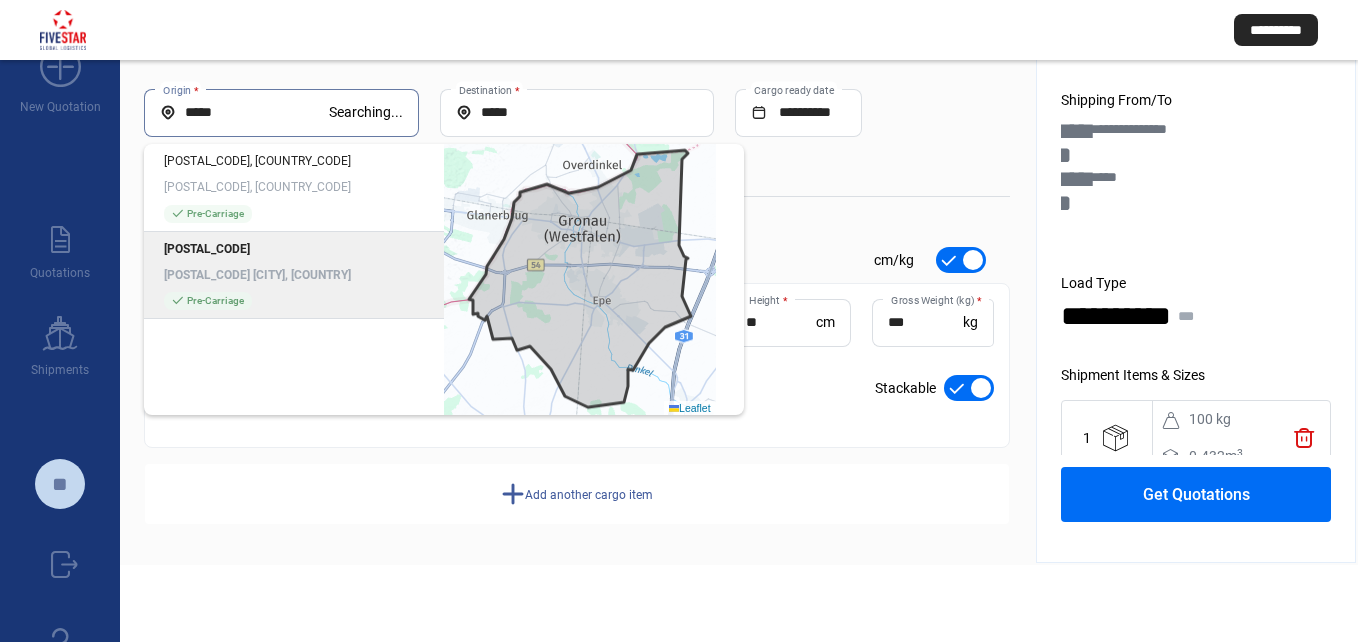 click on "[POSTAL_CODE] [CITY], [COUNTRY]" 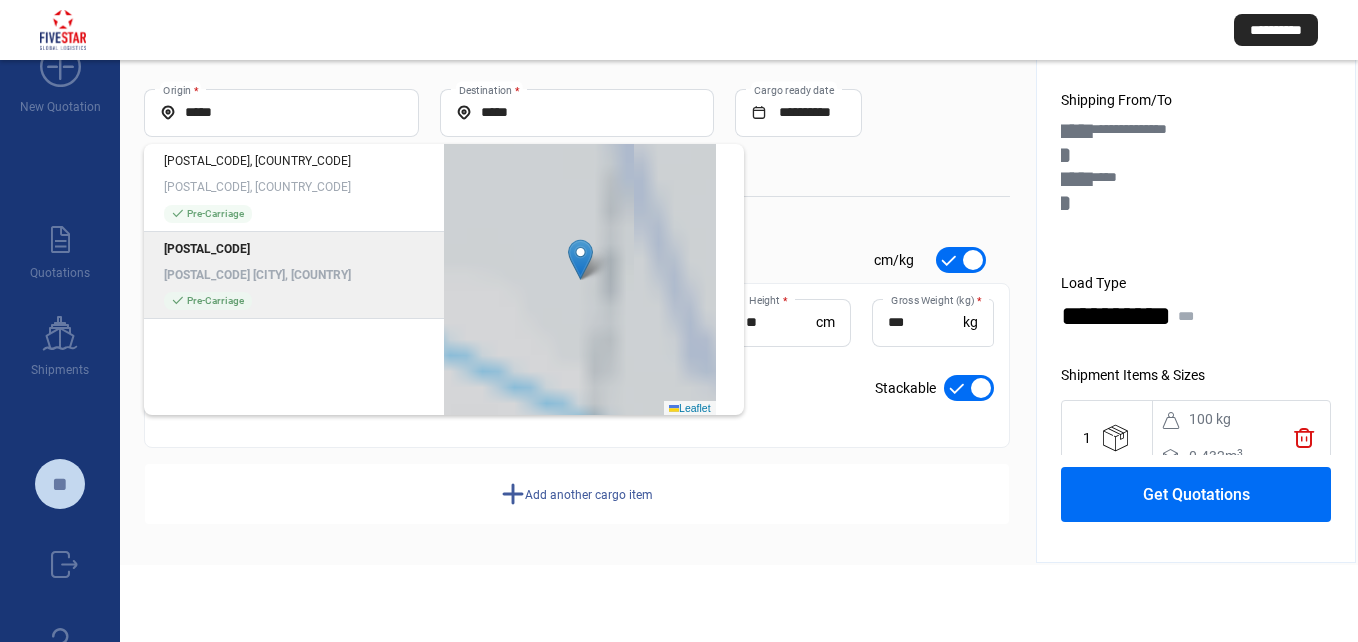 type on "**********" 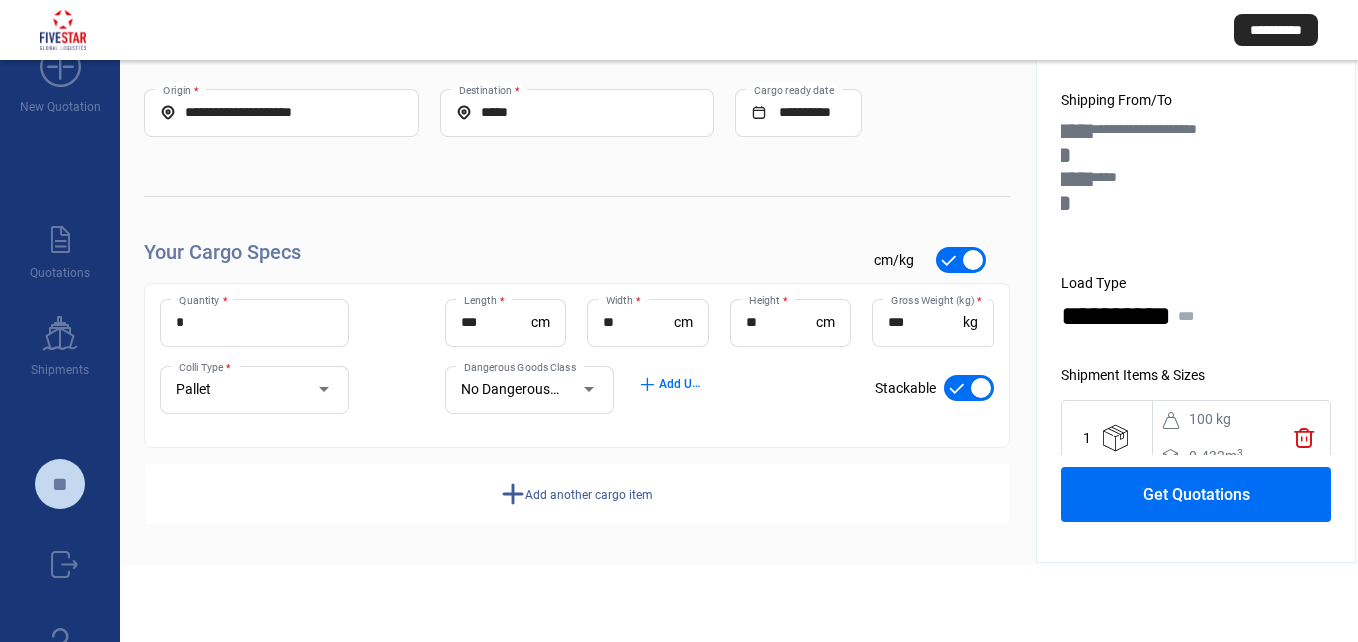 click on "**********" 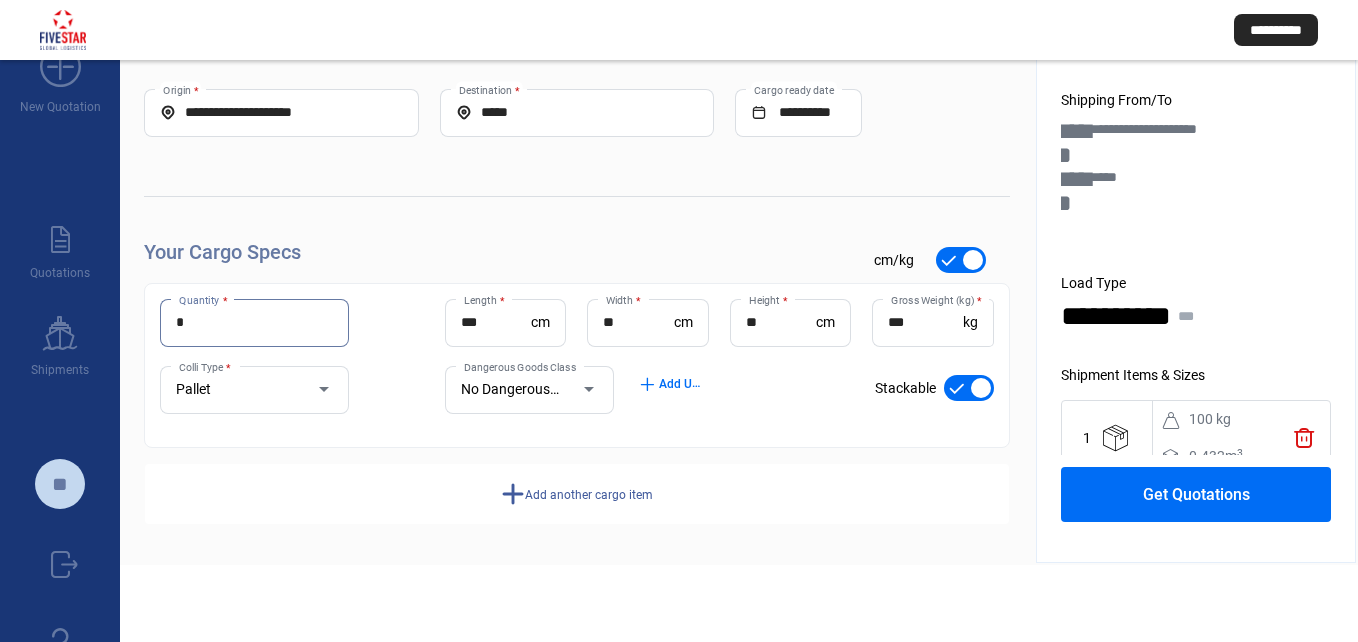 click on "*" at bounding box center (254, 322) 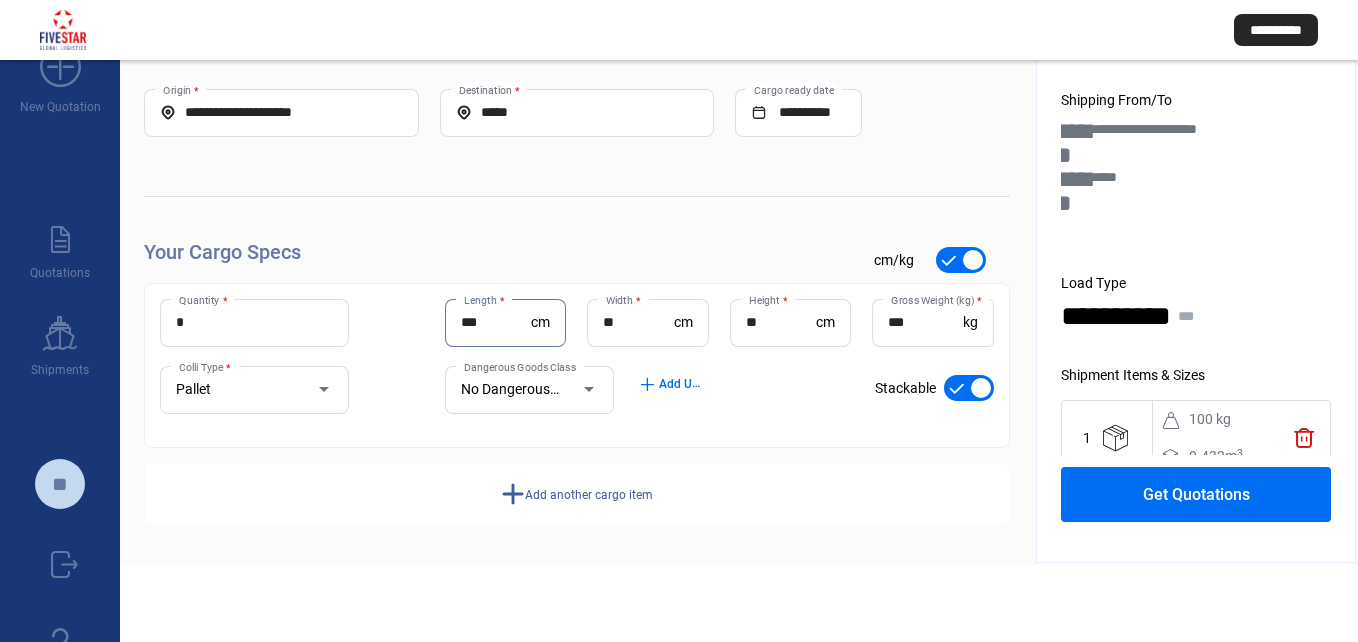 click on "***" at bounding box center [496, 322] 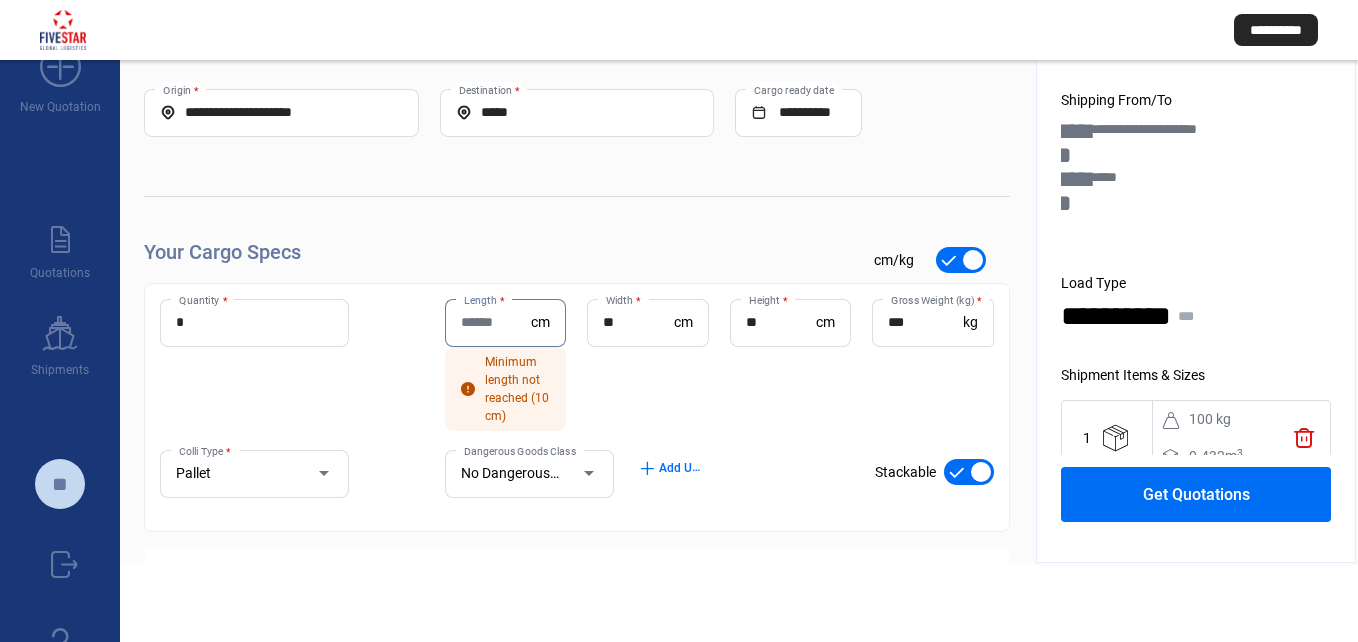 type 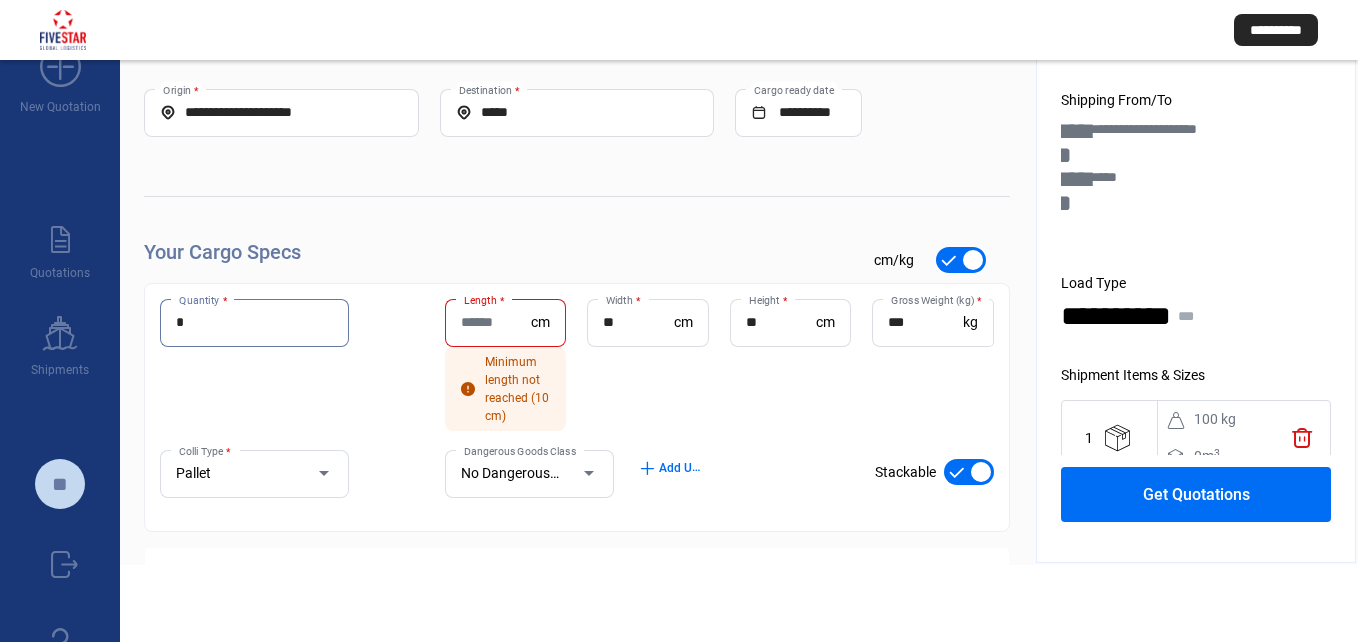 type on "*" 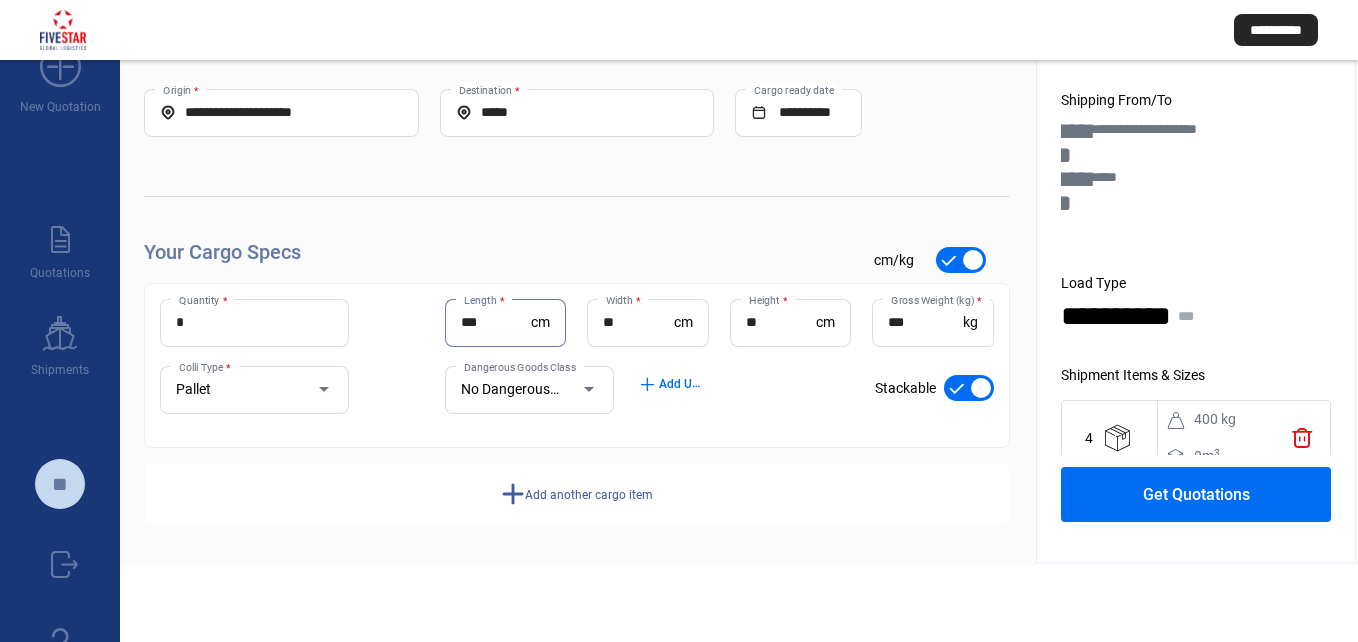 type on "***" 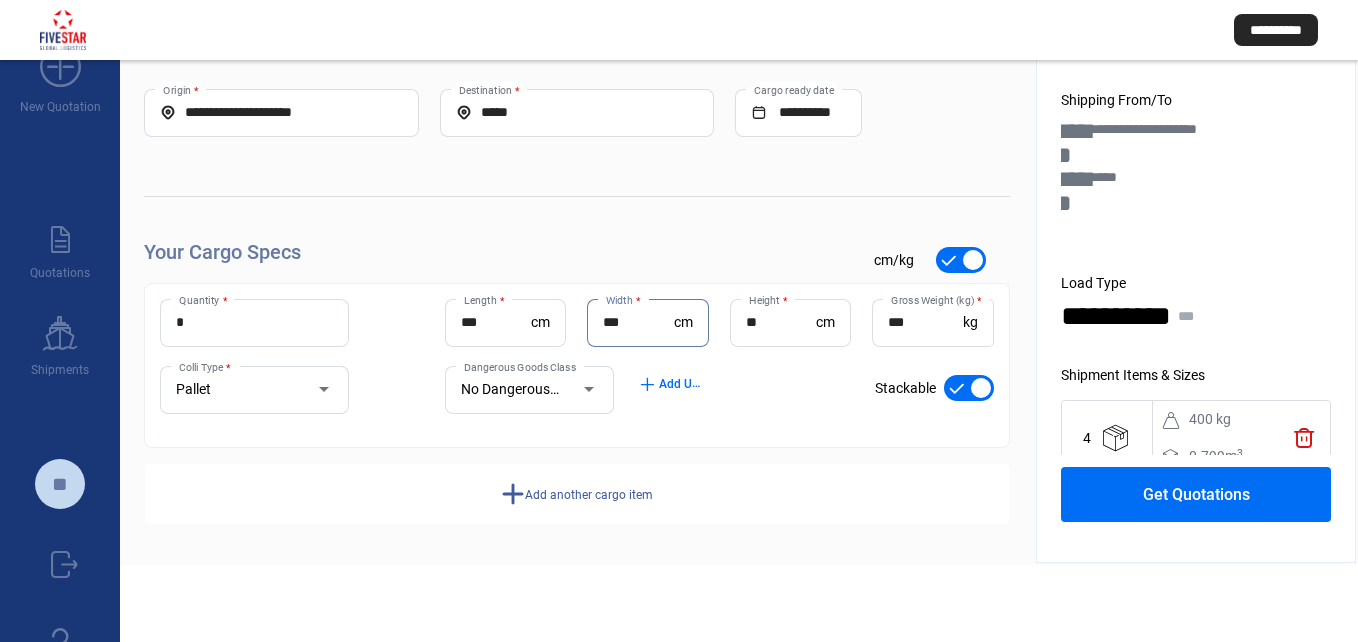 type on "***" 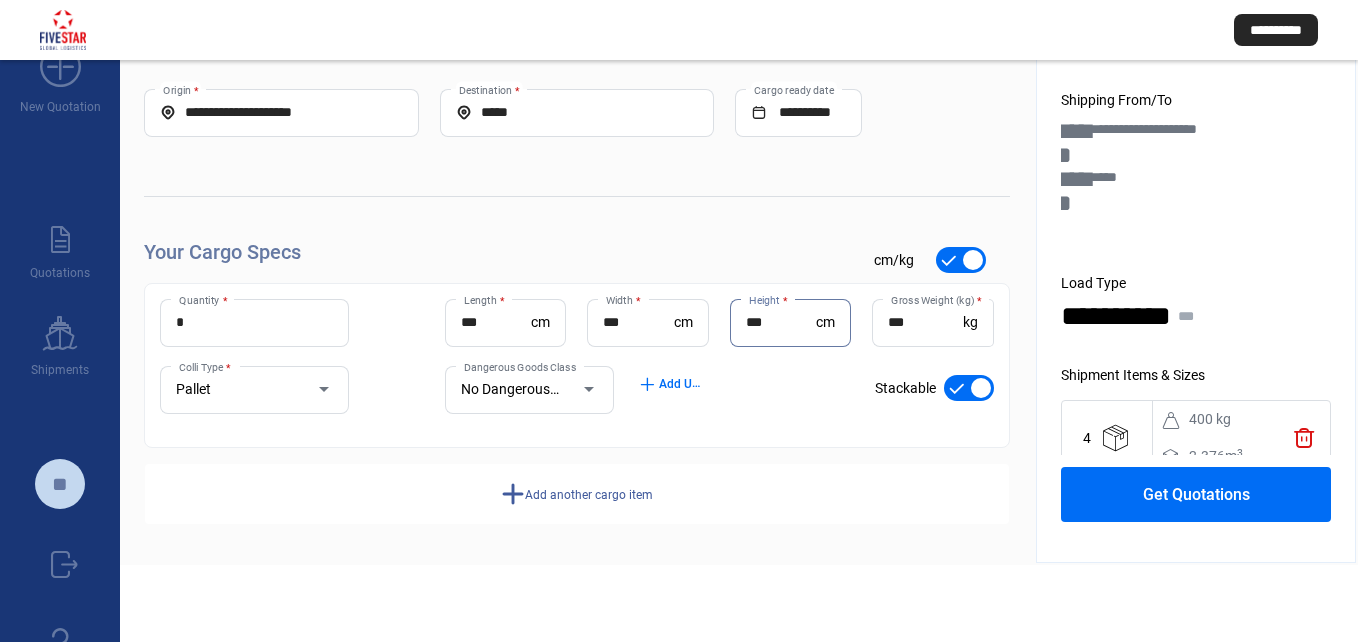 type on "***" 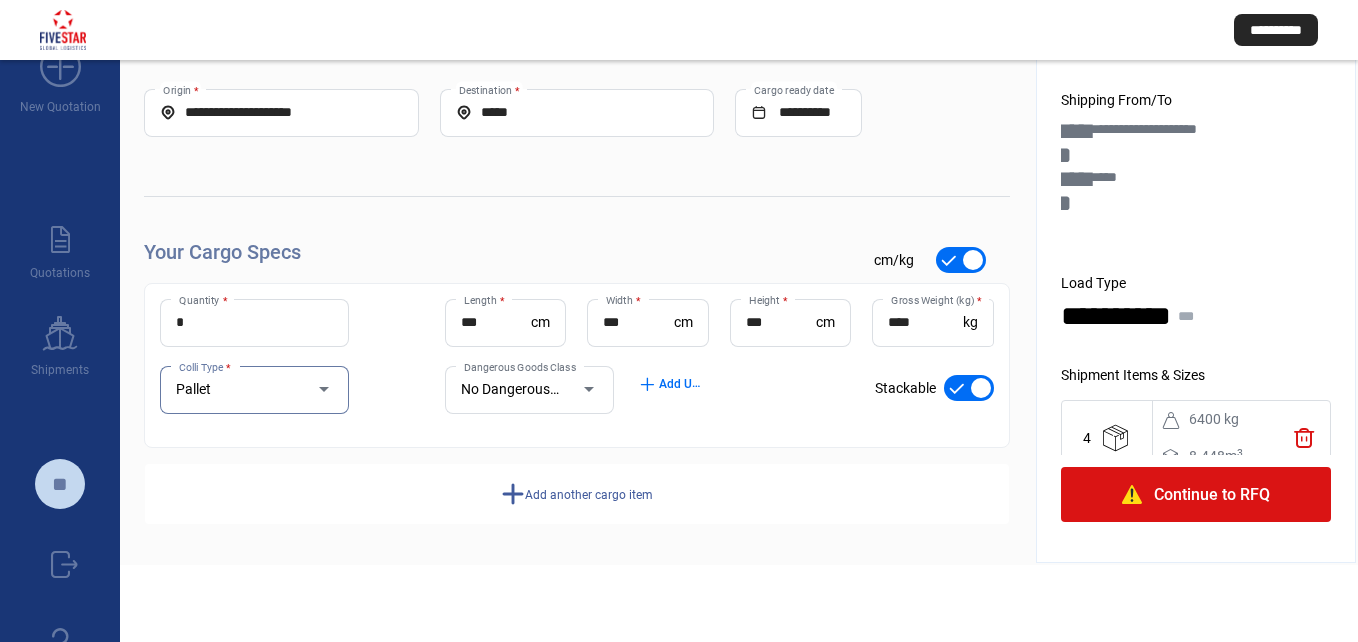scroll, scrollTop: 0, scrollLeft: 0, axis: both 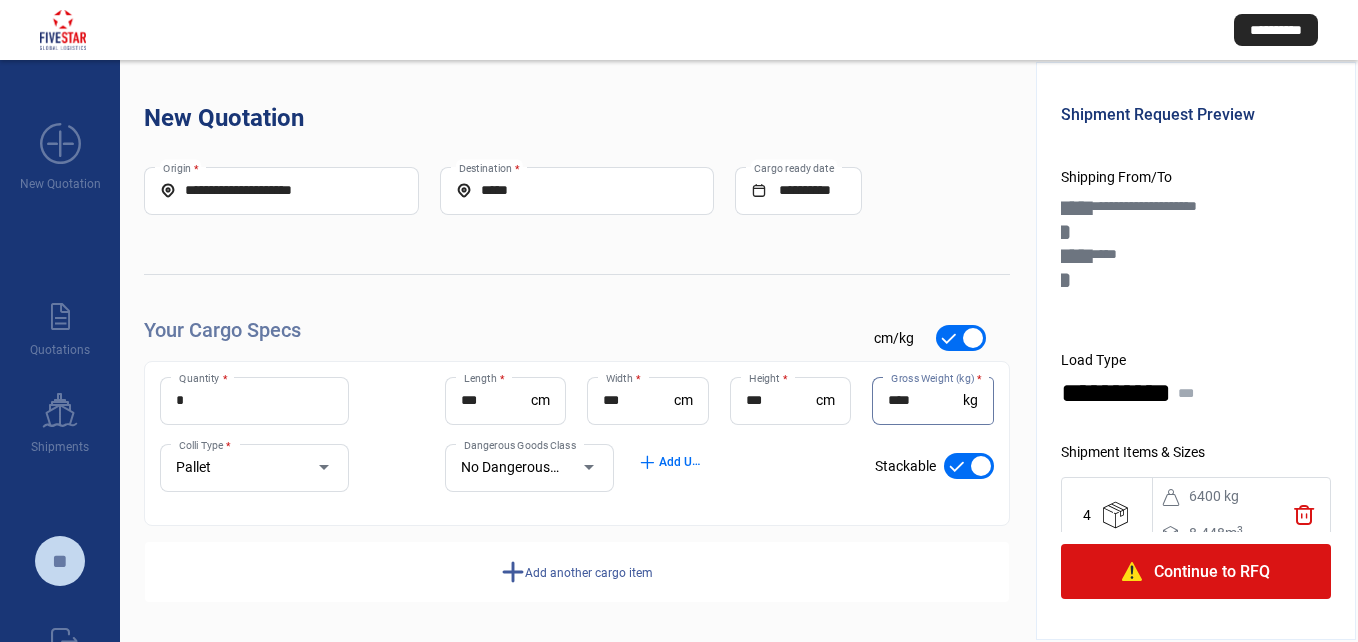drag, startPoint x: 899, startPoint y: 402, endPoint x: 921, endPoint y: 403, distance: 22.022715 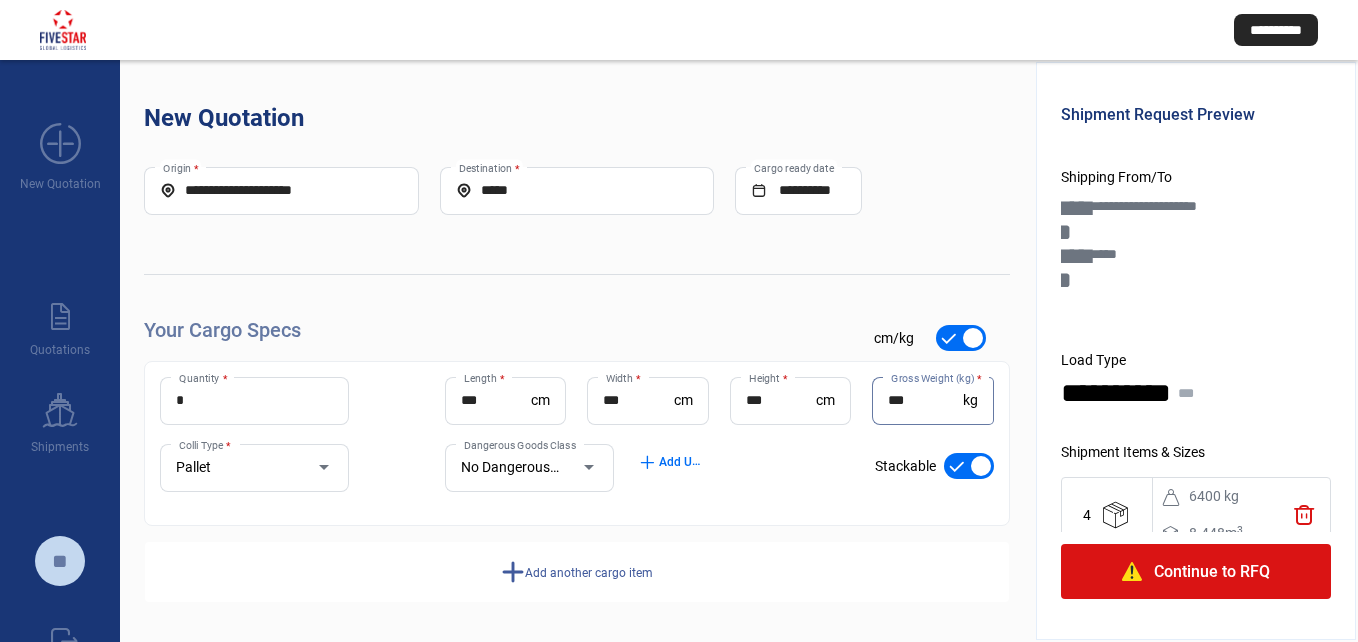 type on "***" 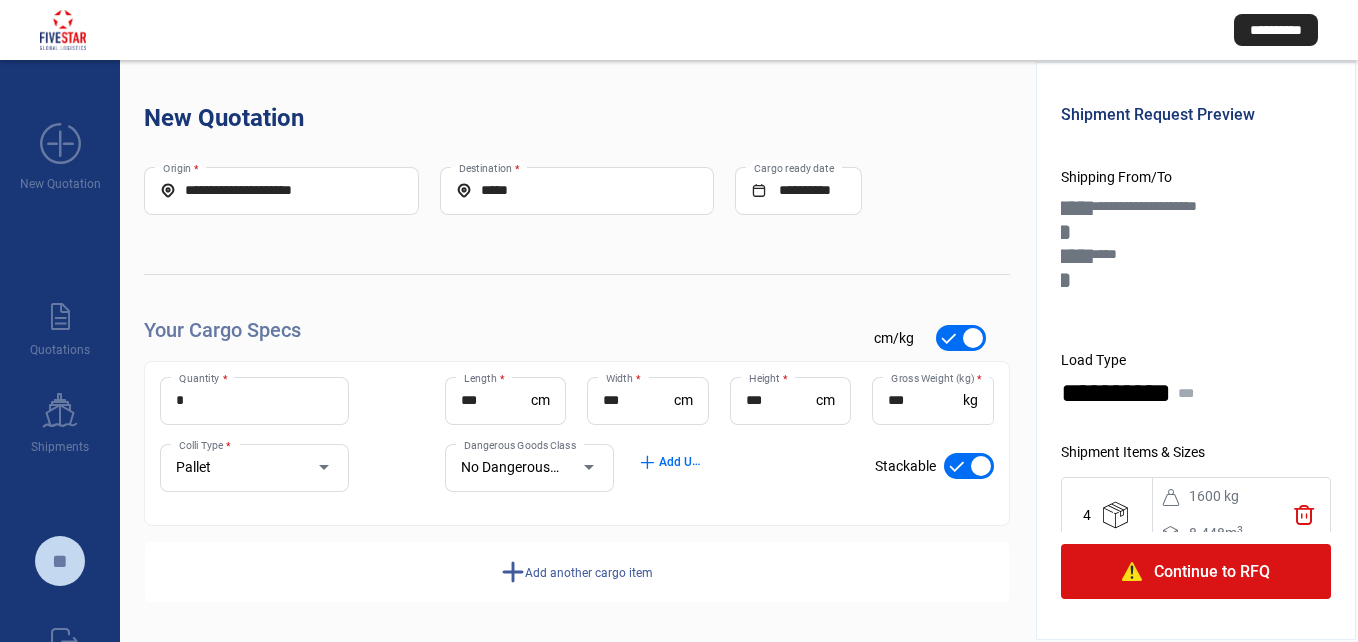 click on "add  Add UN Numbers" 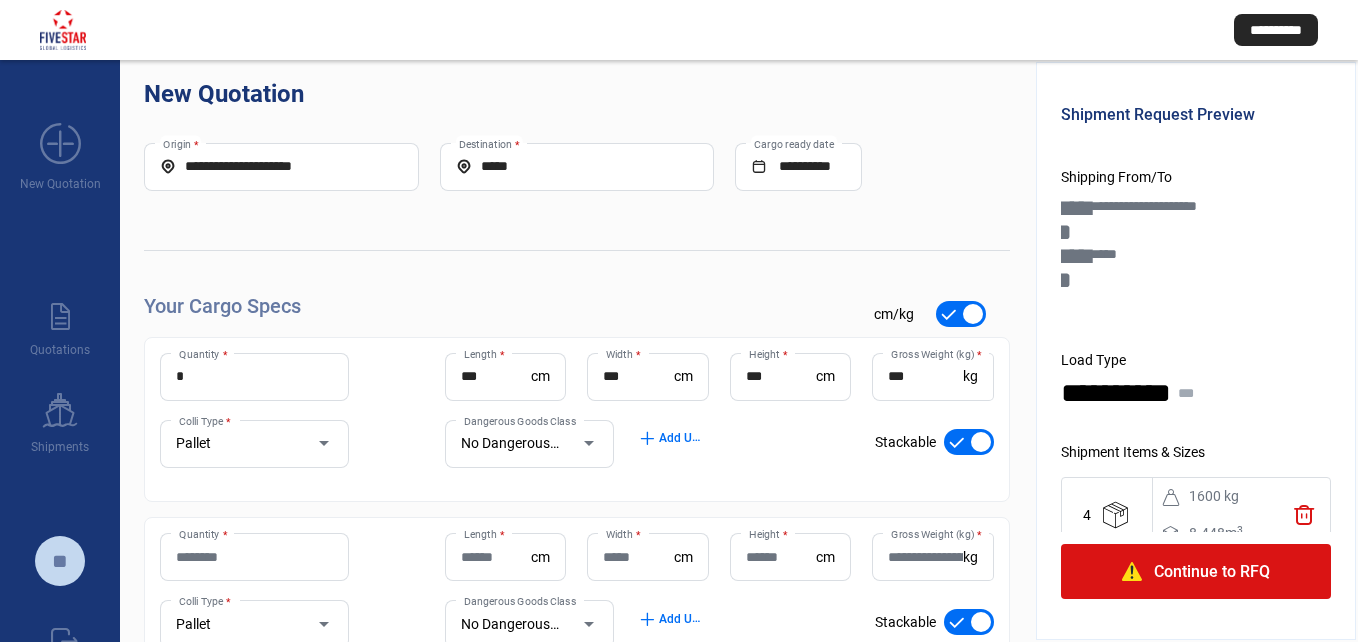 scroll, scrollTop: 0, scrollLeft: 0, axis: both 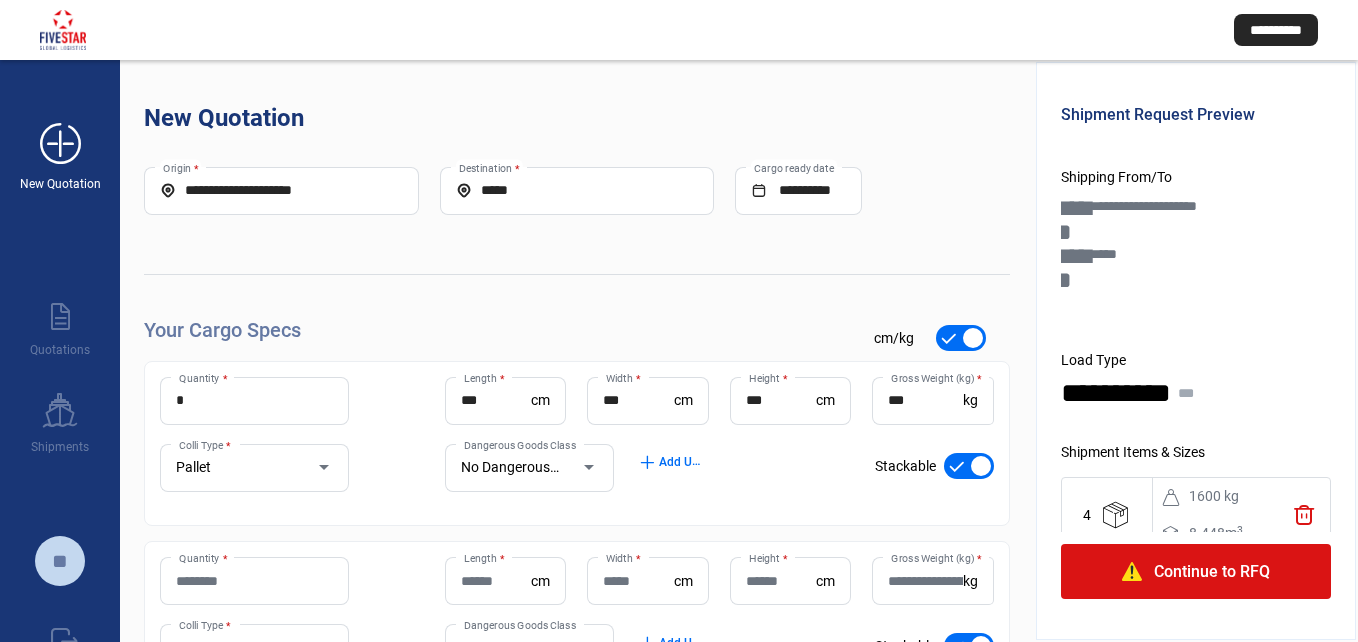 click on "add_new" at bounding box center (60, 144) 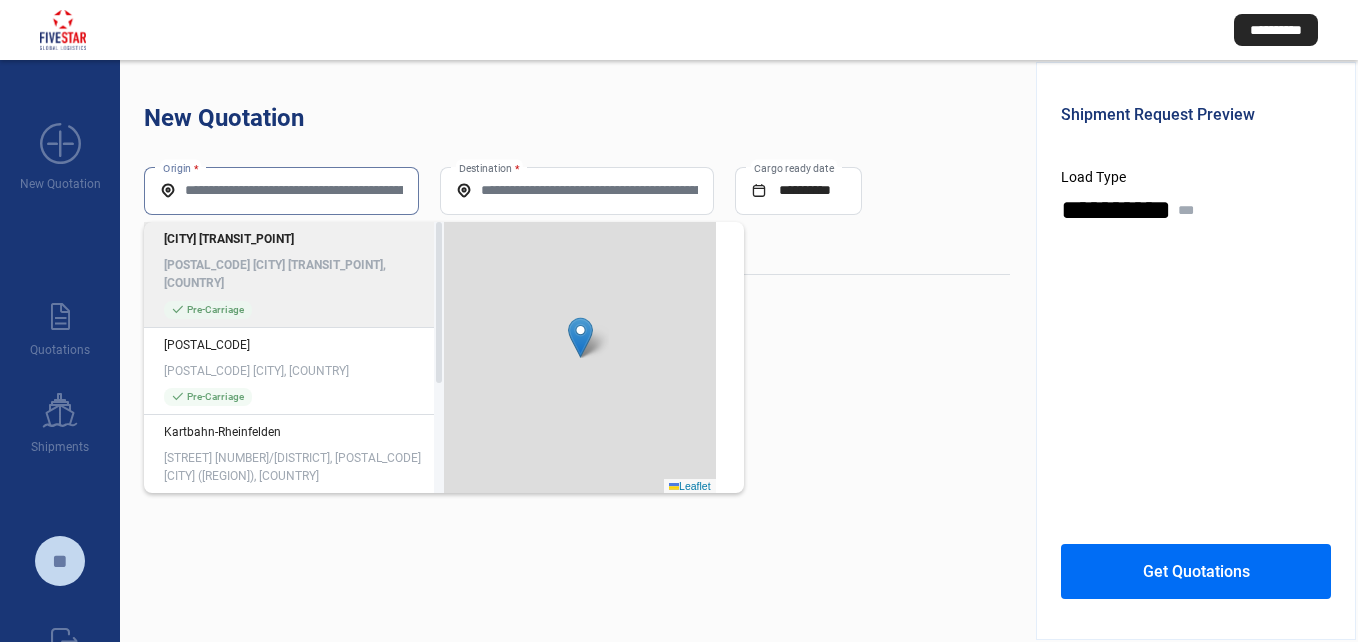 click on "Origin *" at bounding box center [281, 190] 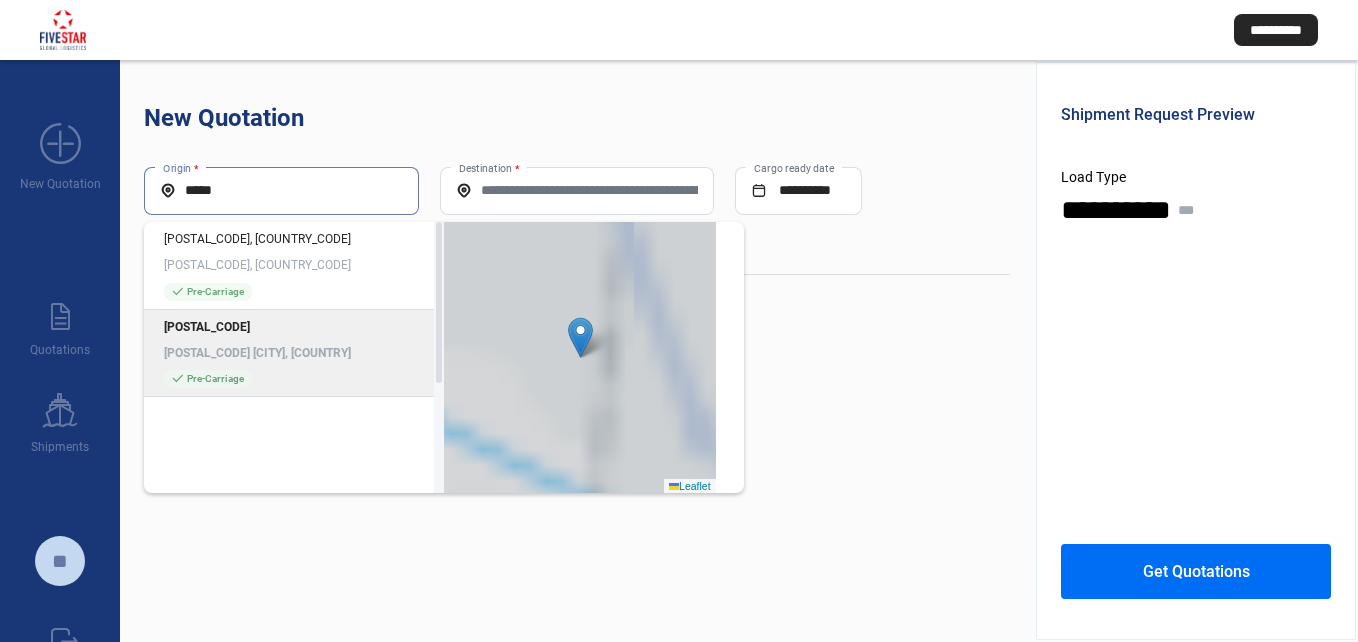 click on "[POSTAL_CODE] [CITY], [COUNTRY]" 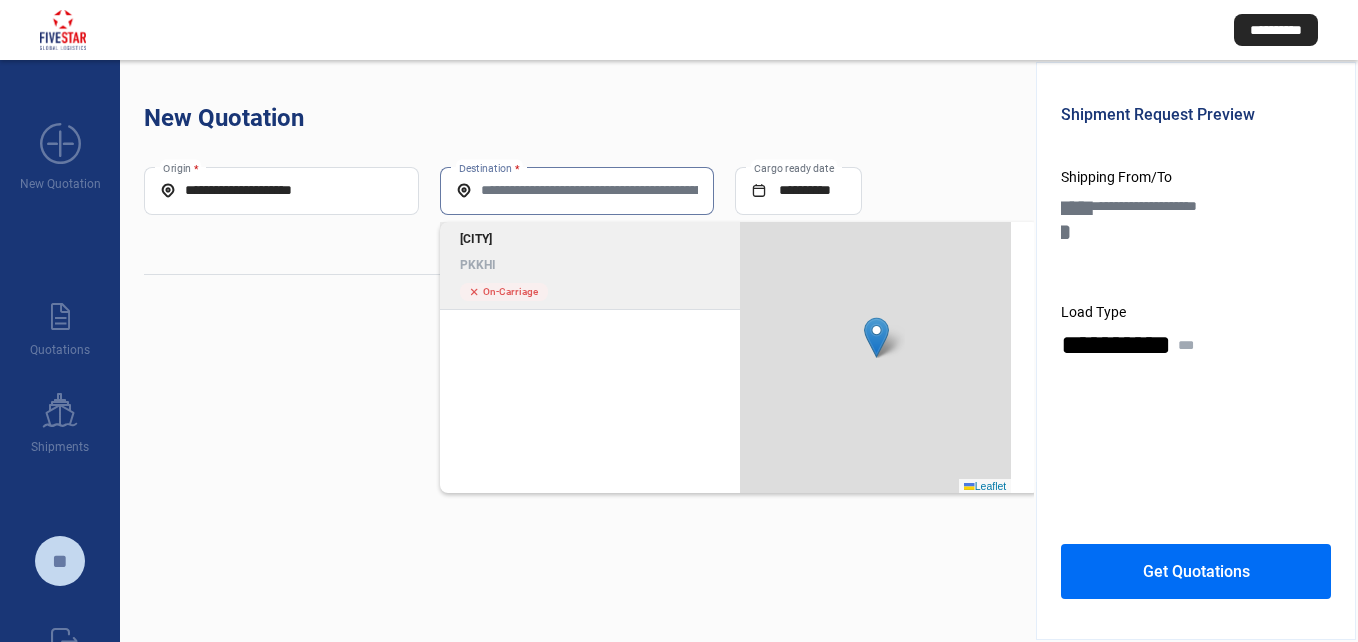 click on "Destination *" at bounding box center (577, 190) 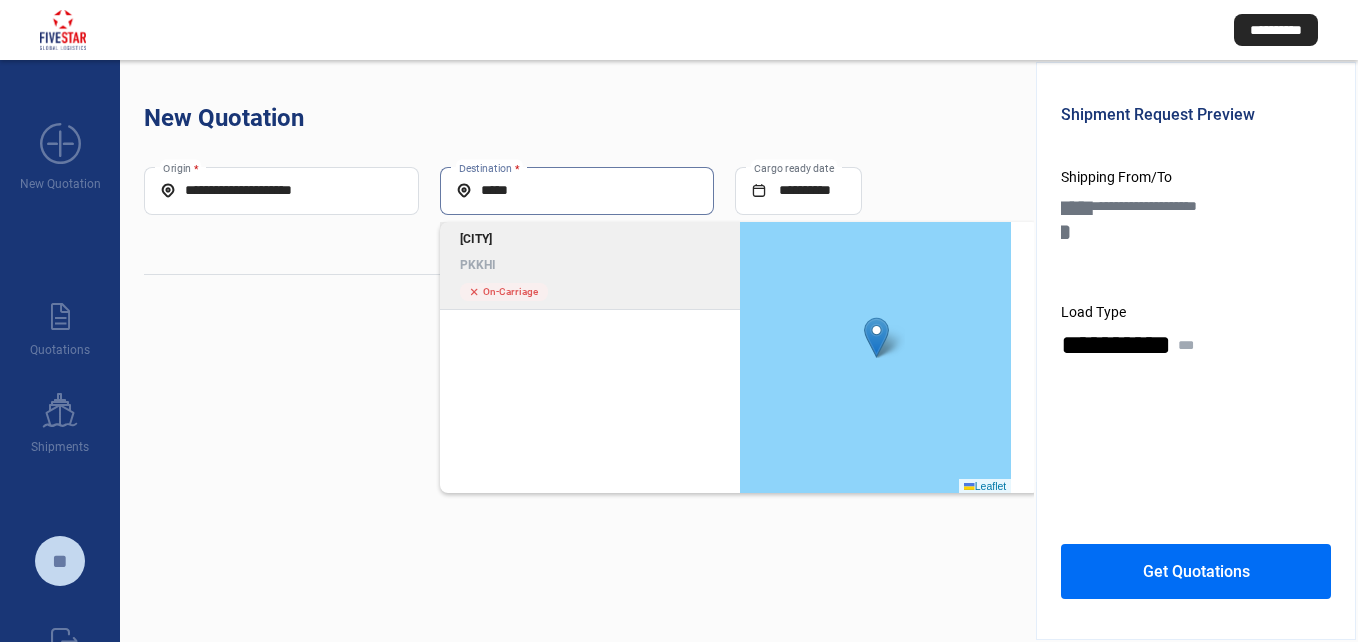 type on "*****" 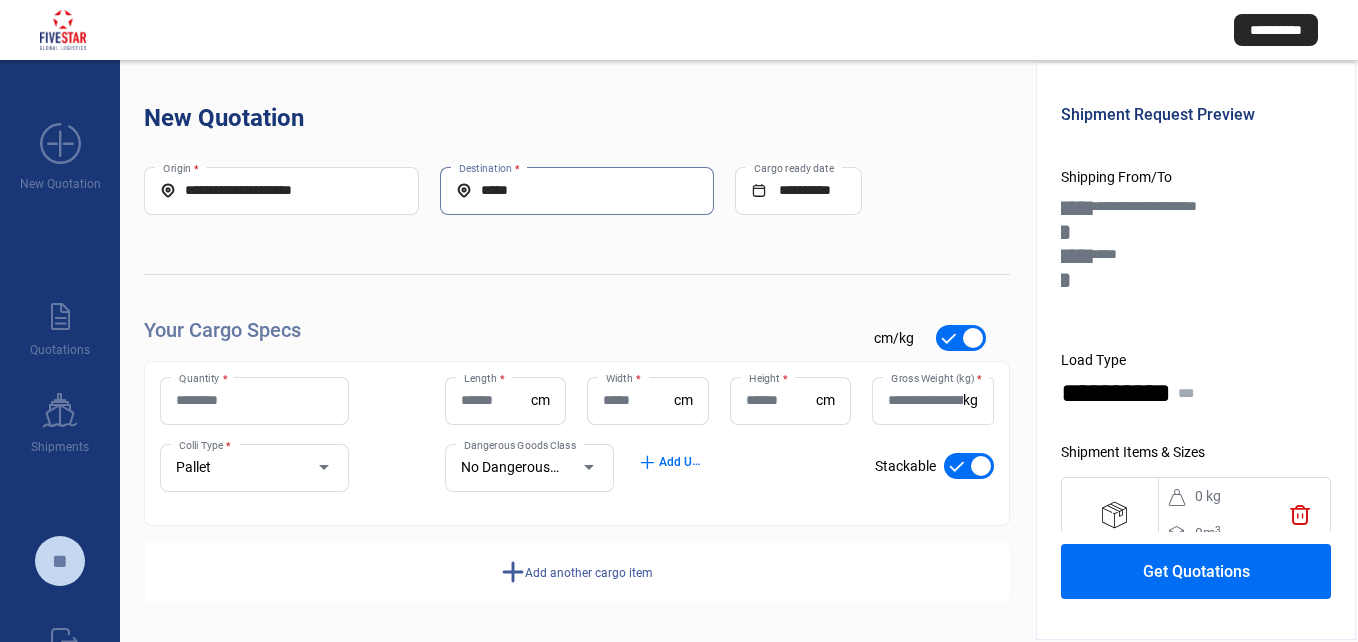 click on "**********" 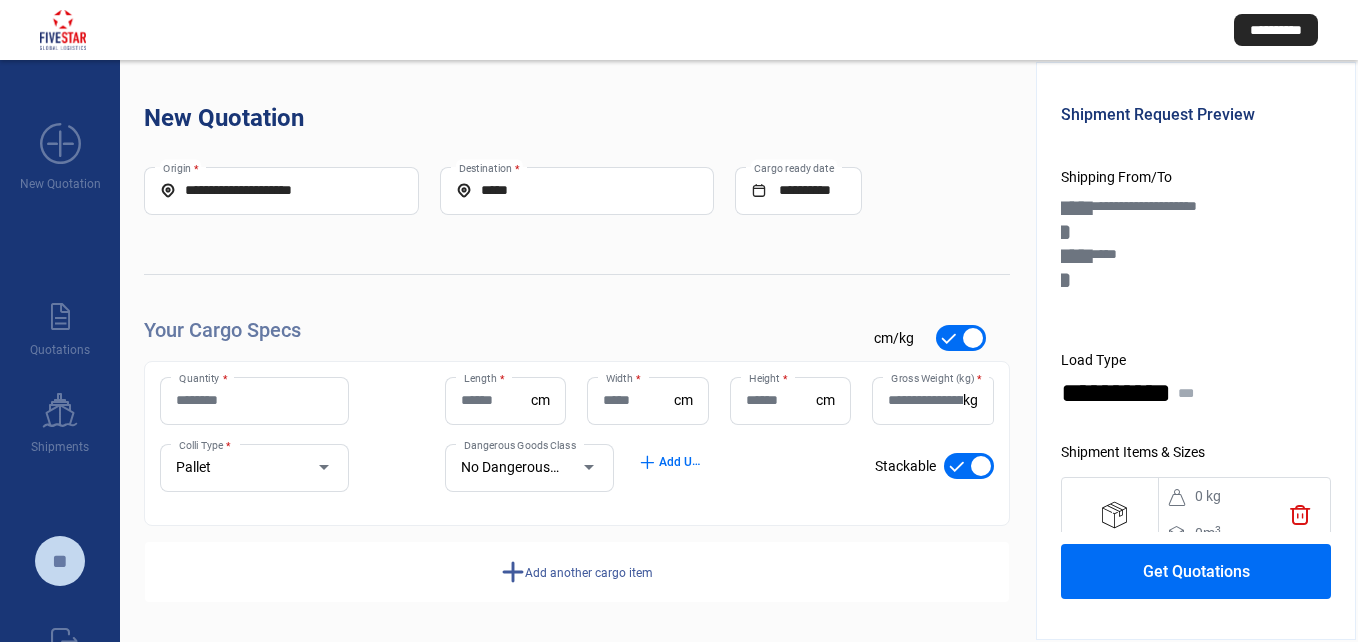 click on "Quantity *" at bounding box center (254, 400) 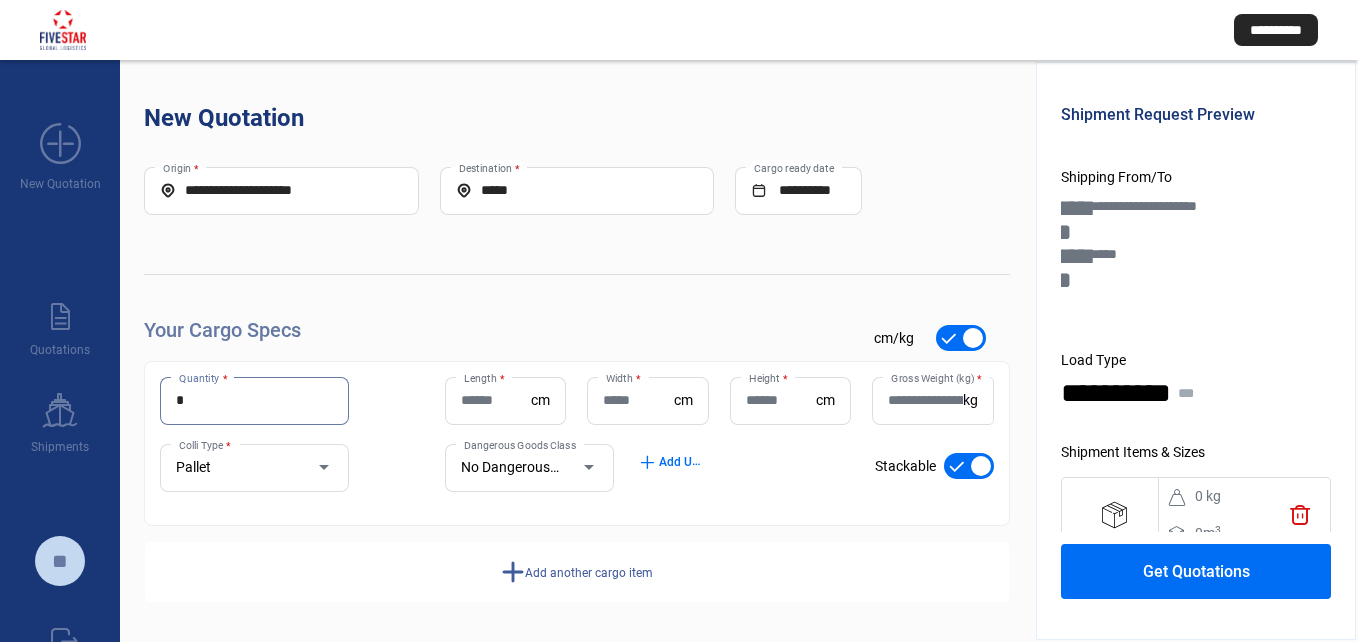 type on "*" 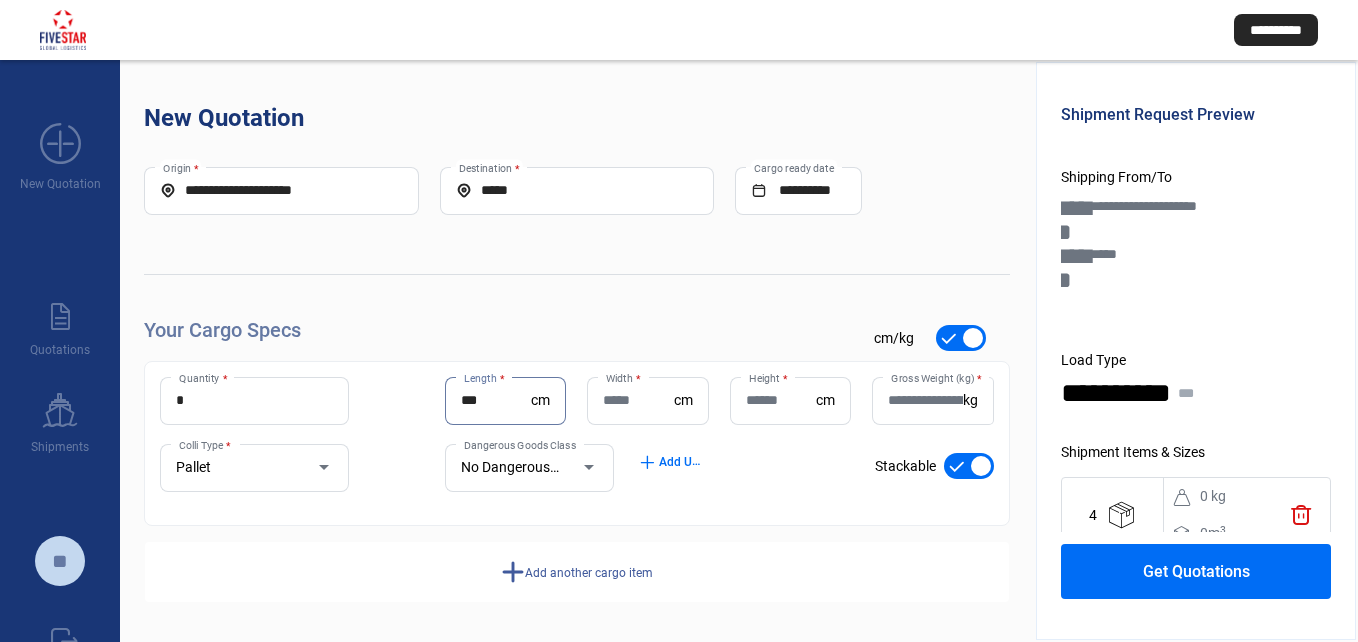 type on "***" 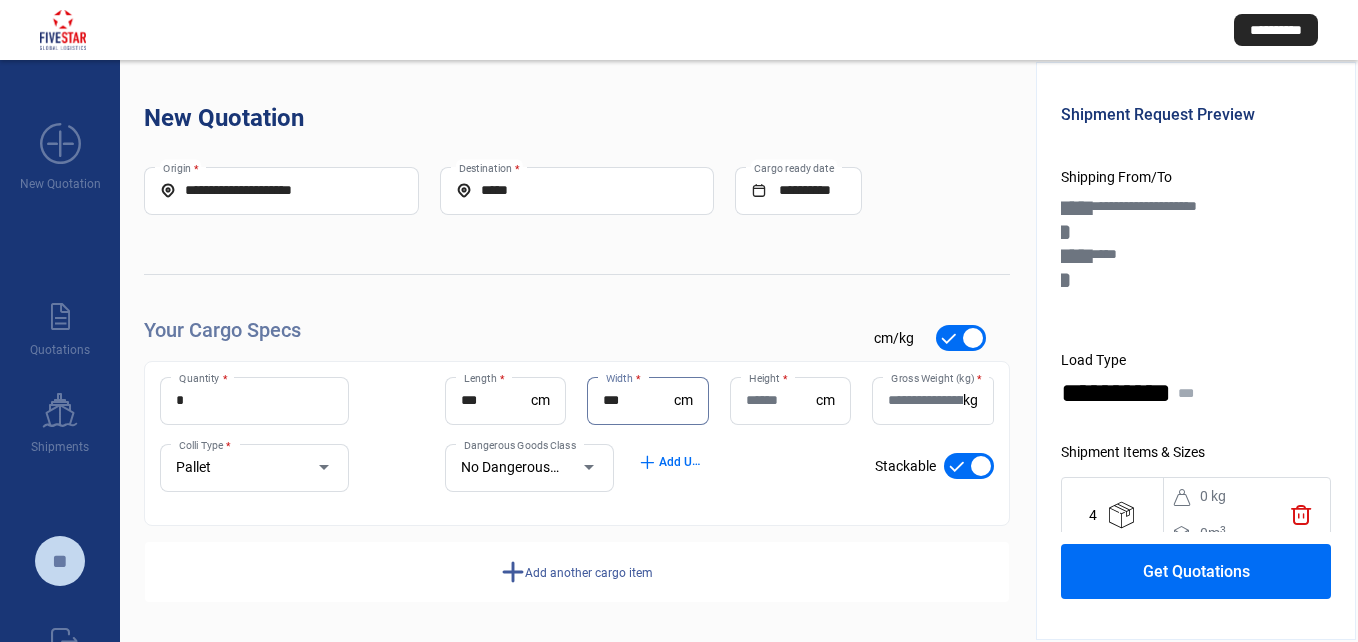 type on "***" 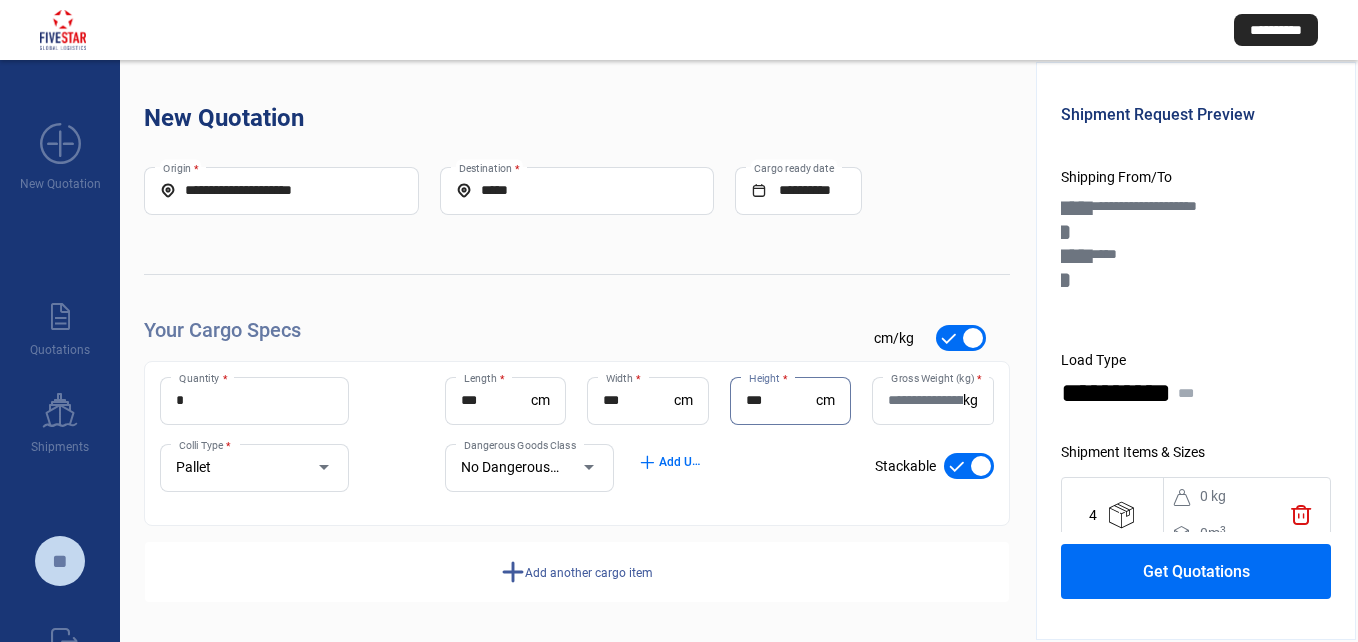 type on "***" 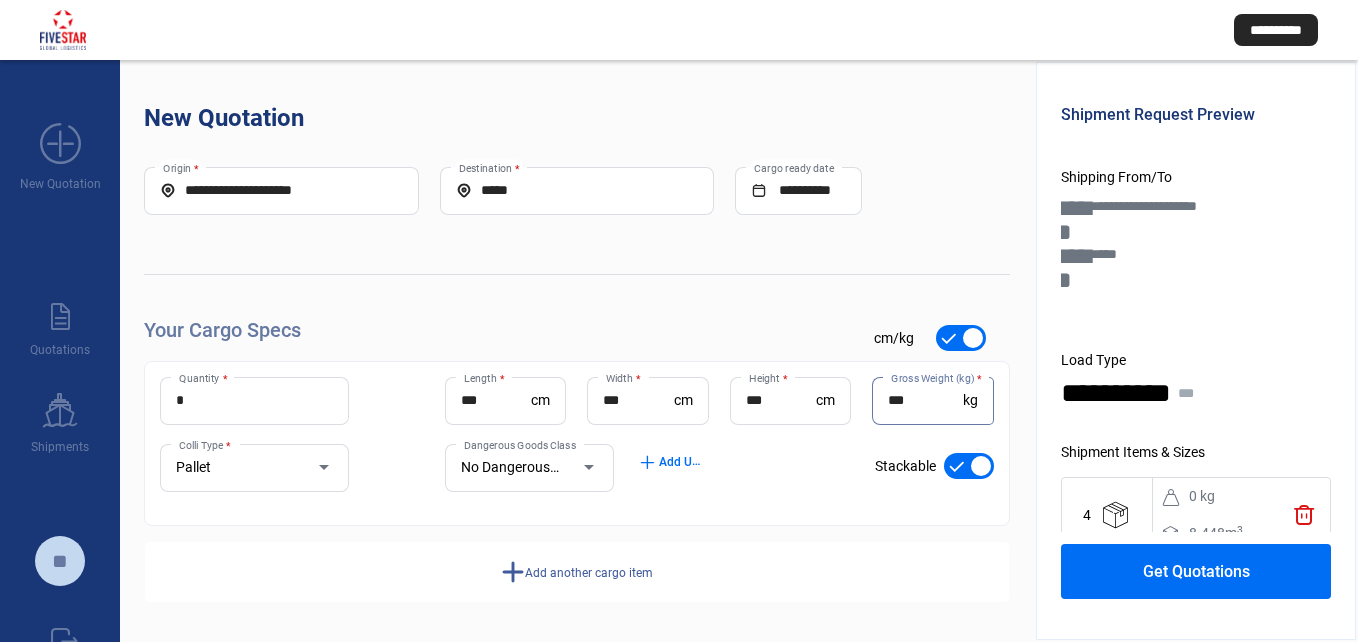 type on "***" 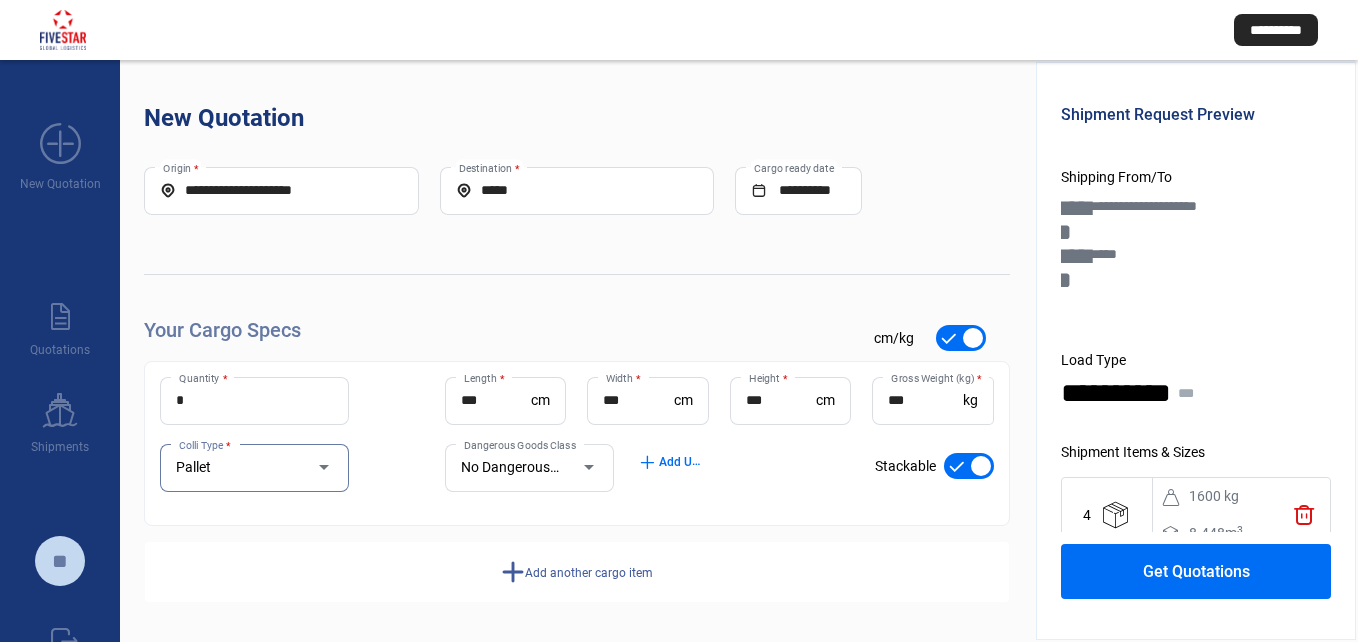 click on "Get Quotations" 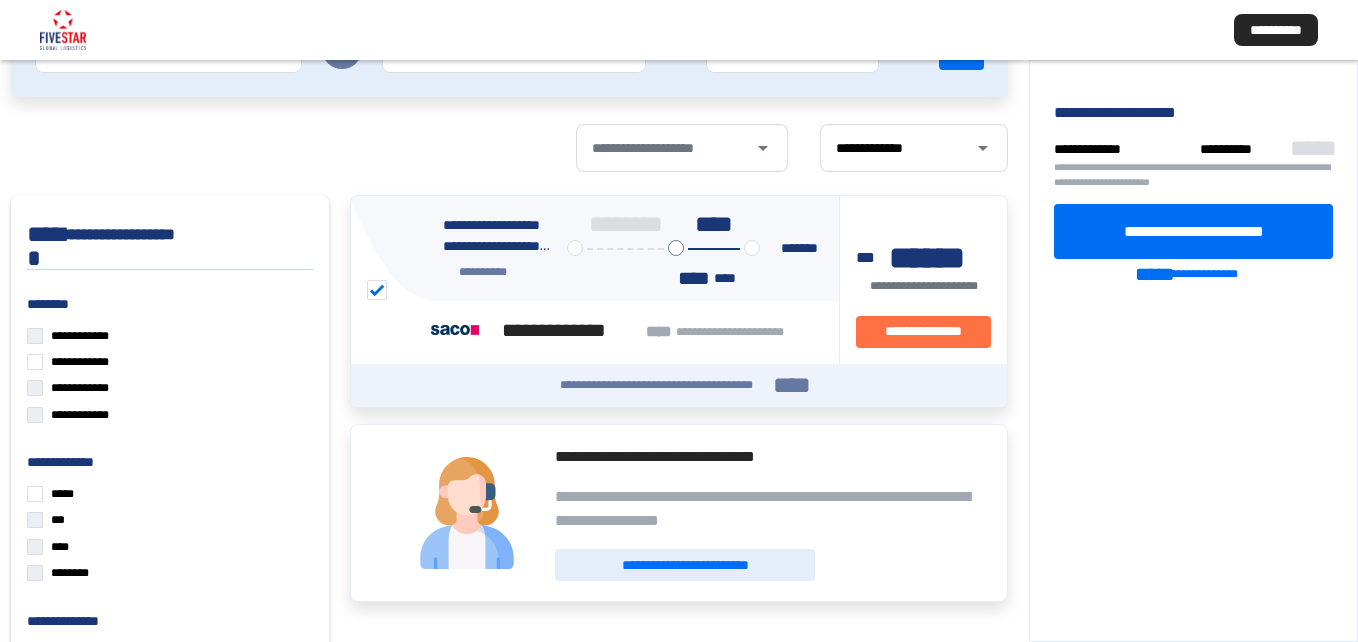 scroll, scrollTop: 0, scrollLeft: 0, axis: both 